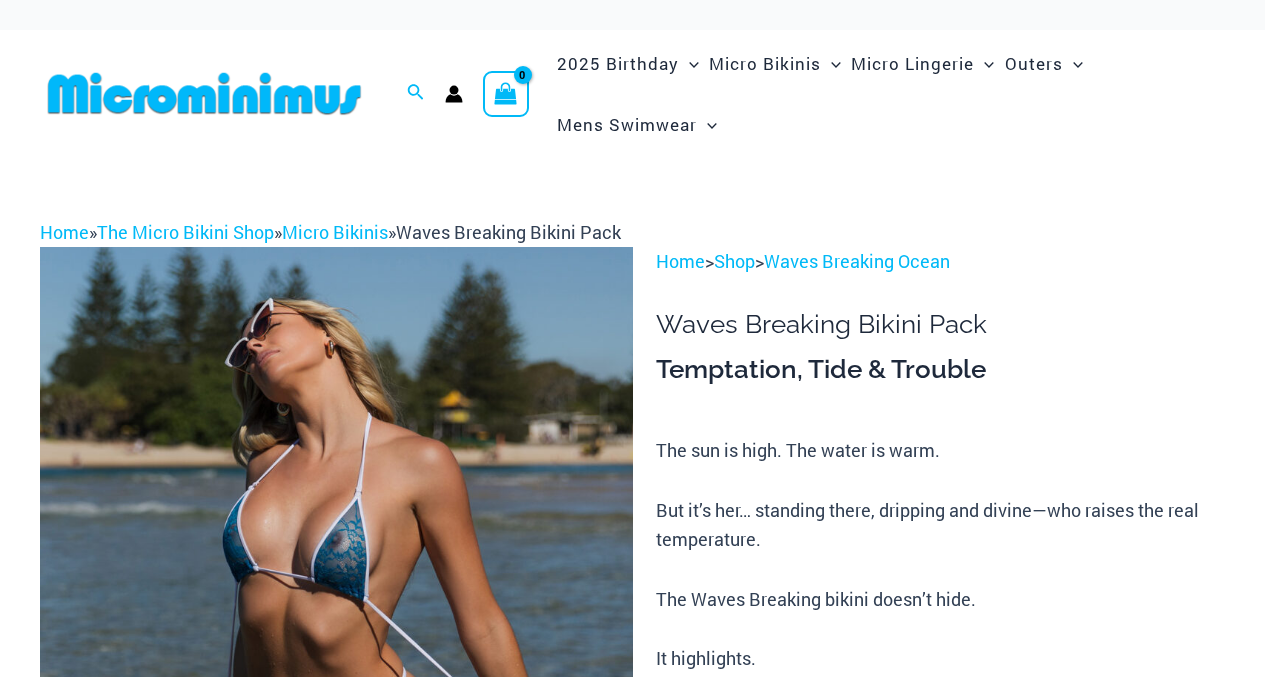 scroll, scrollTop: 23, scrollLeft: 0, axis: vertical 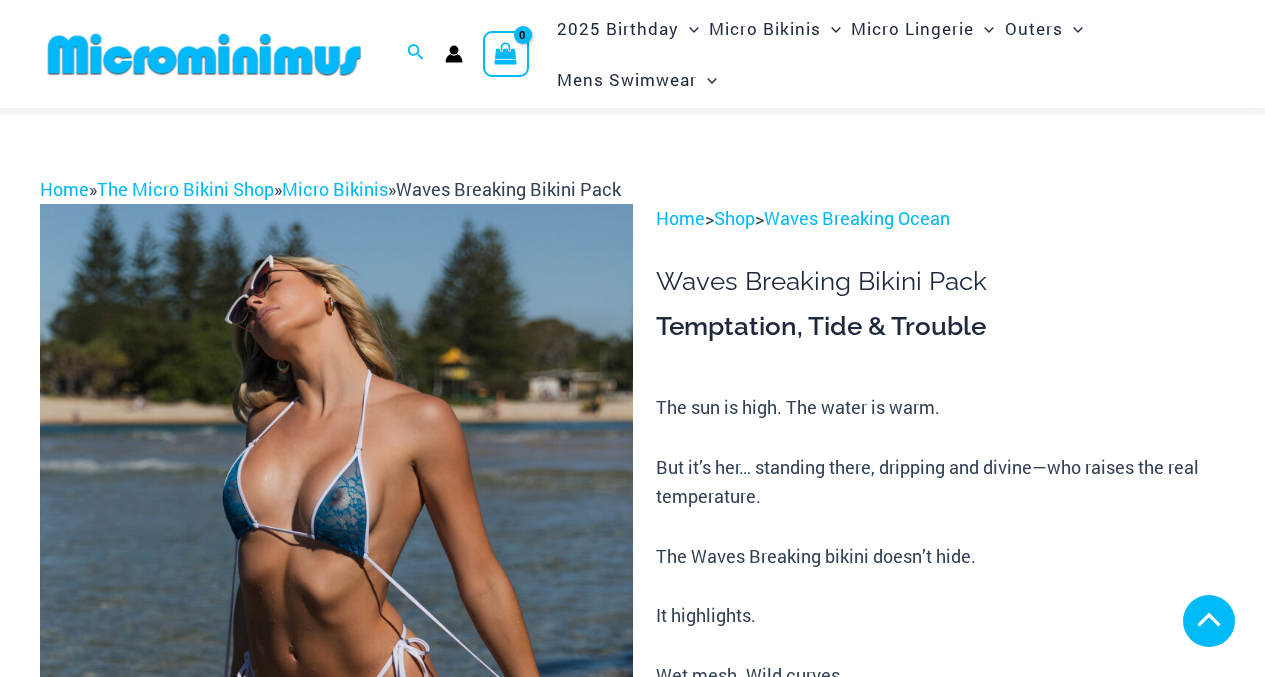 click at bounding box center (336, 1251) 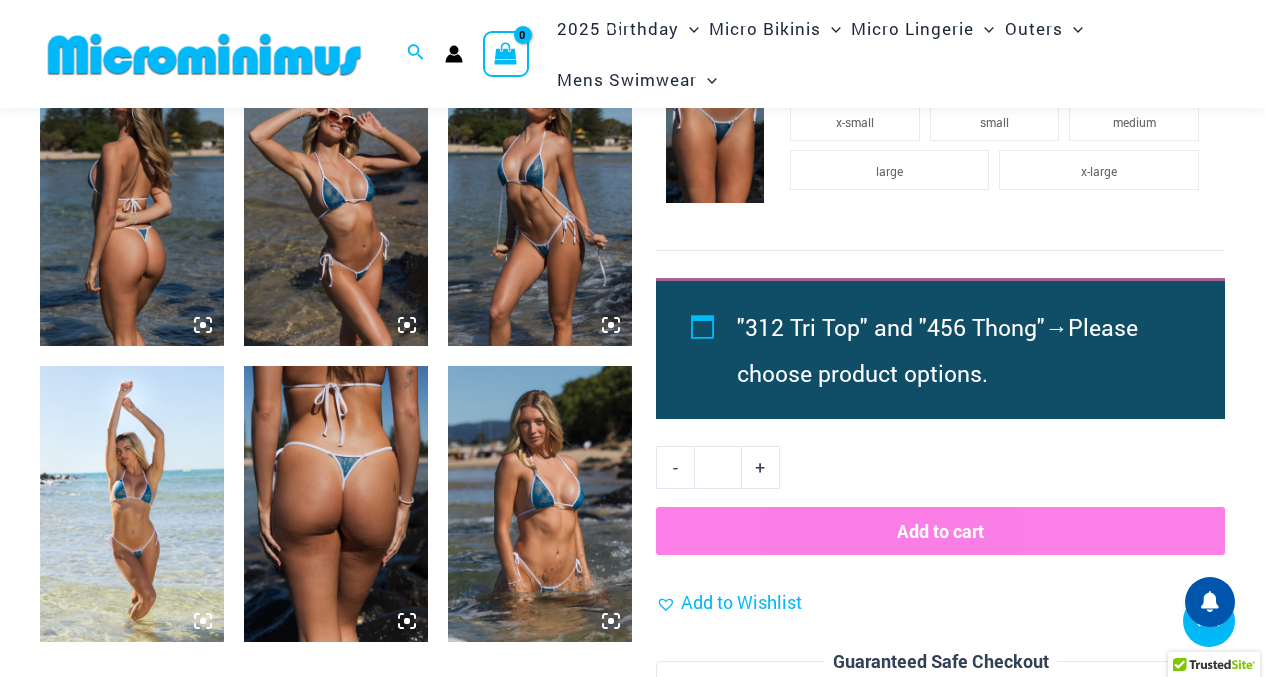 click at bounding box center (540, 504) 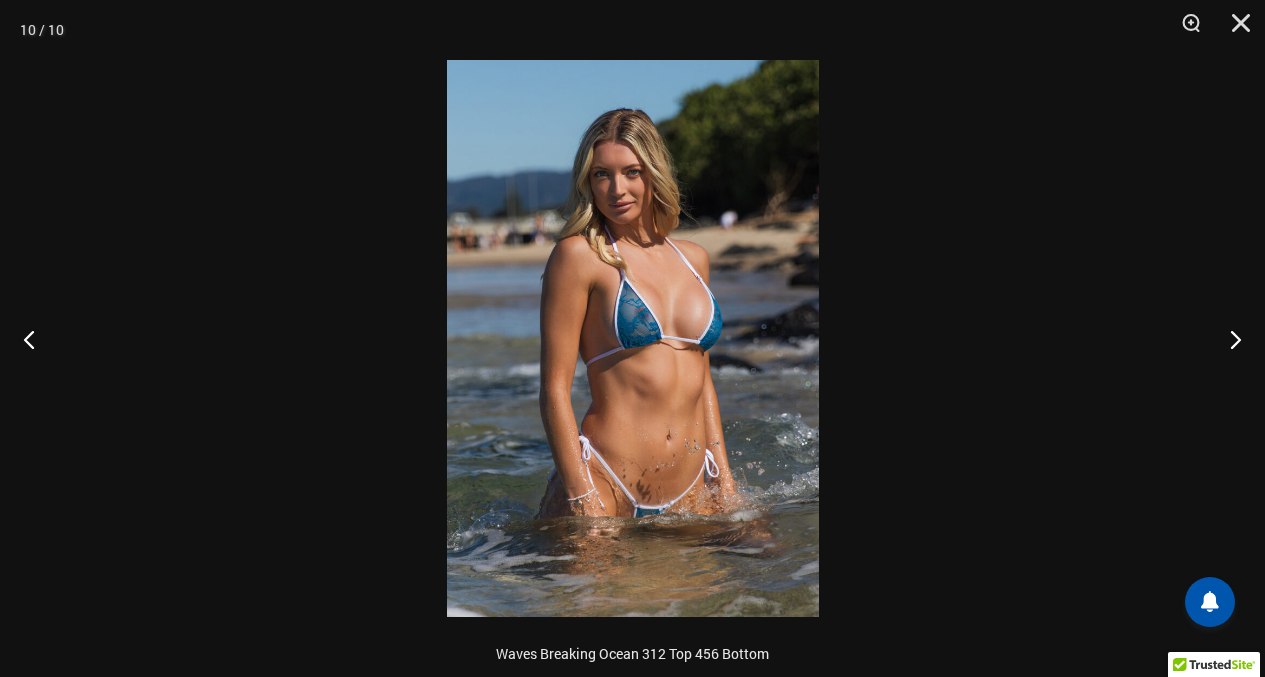 scroll, scrollTop: 1381, scrollLeft: 0, axis: vertical 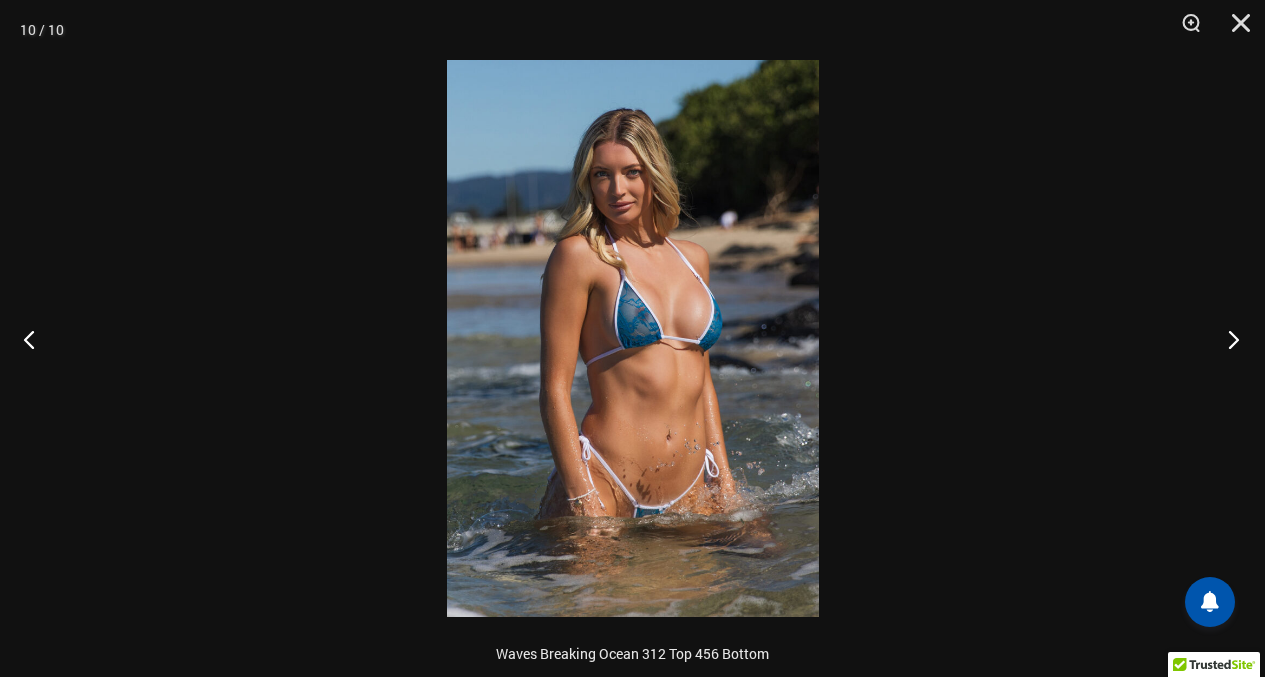 click at bounding box center (1227, 339) 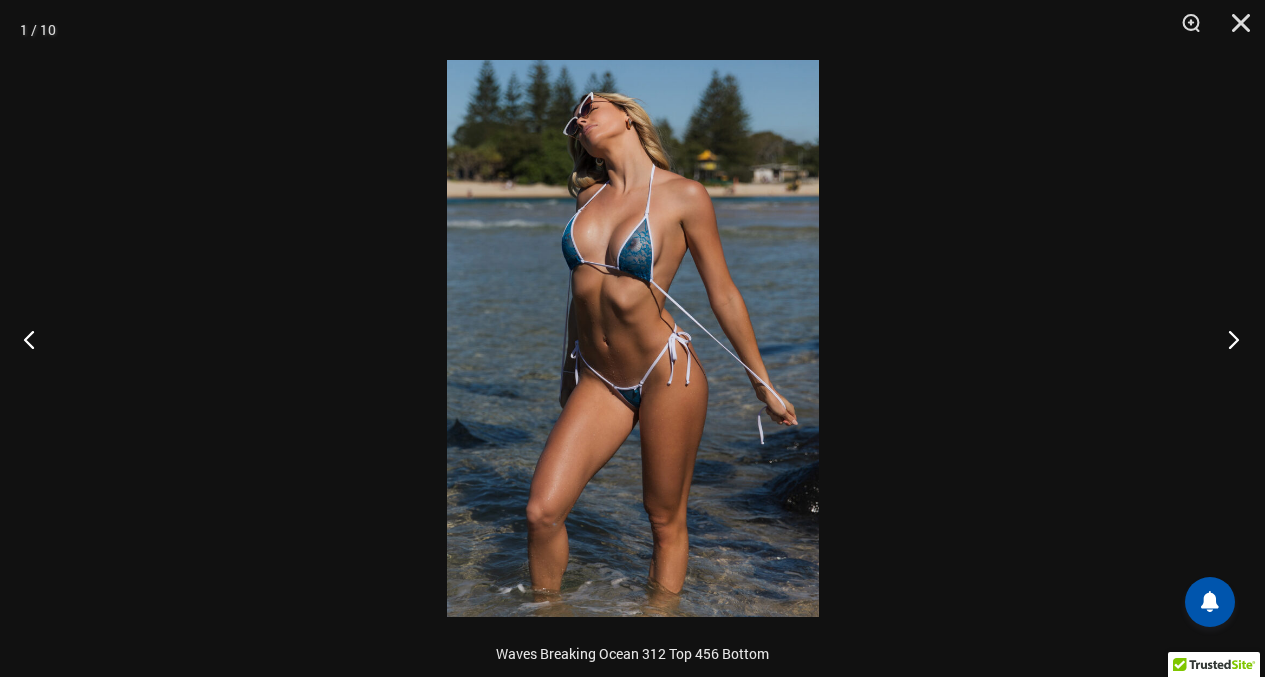 click at bounding box center [1227, 339] 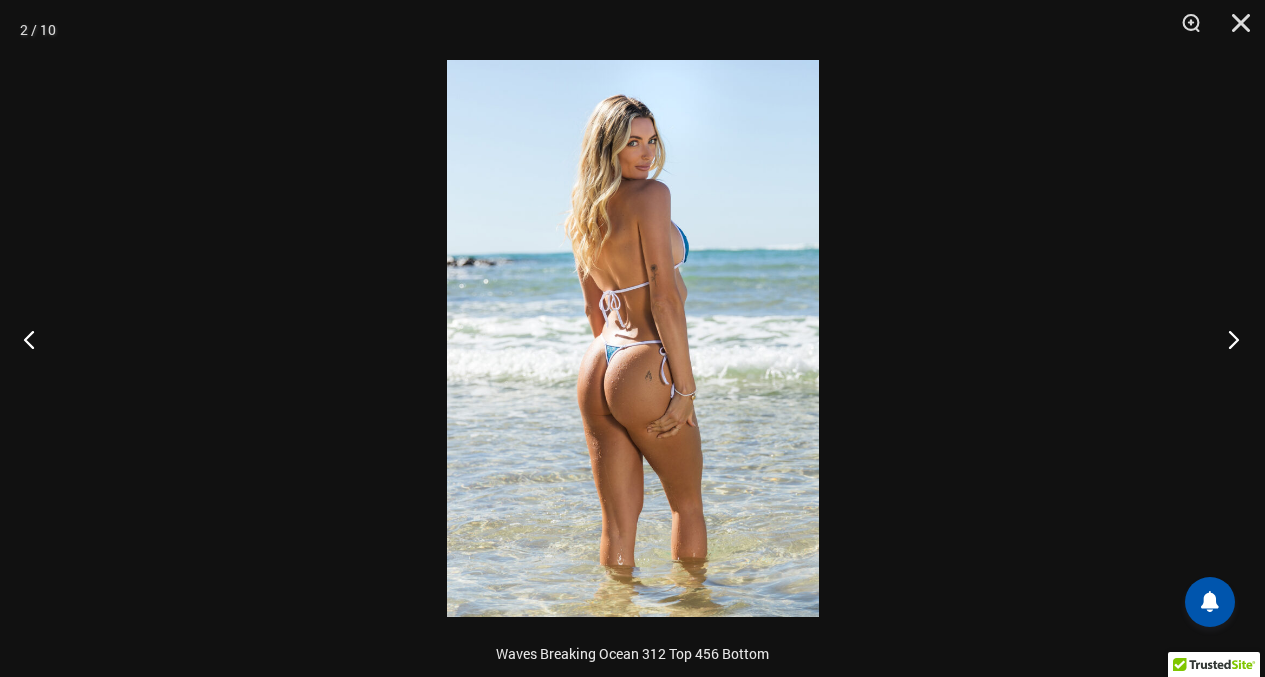 click at bounding box center (1227, 339) 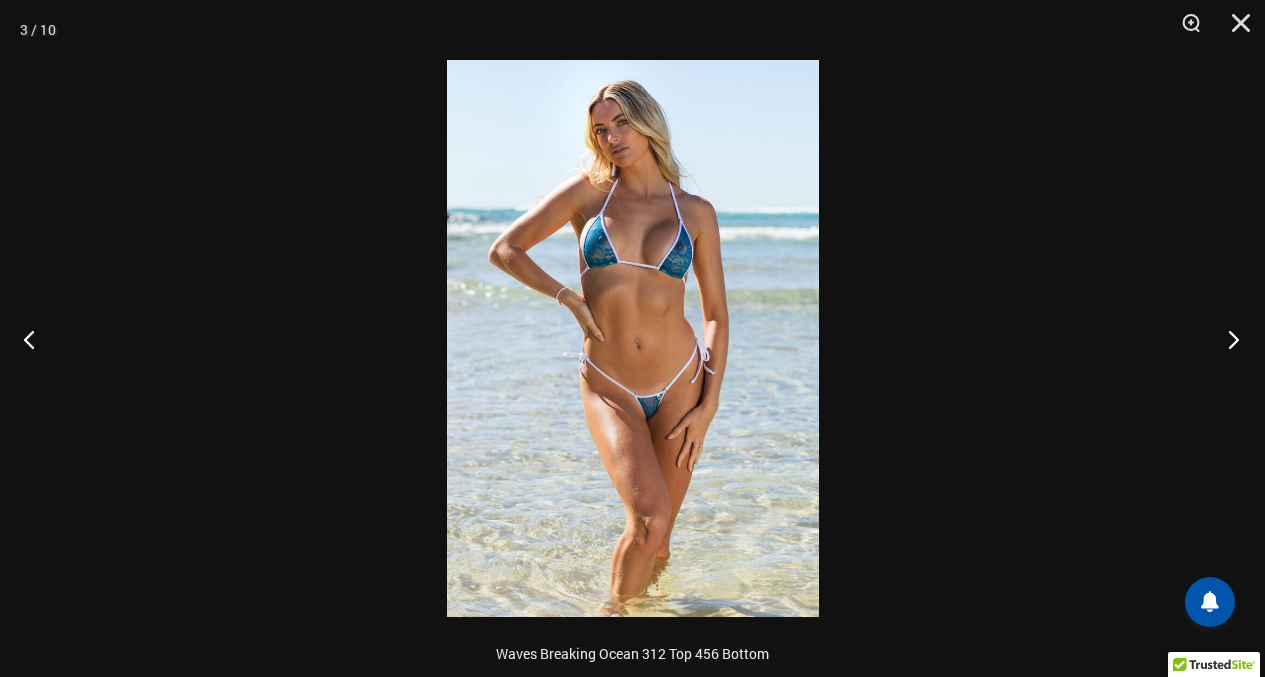 click at bounding box center [1227, 339] 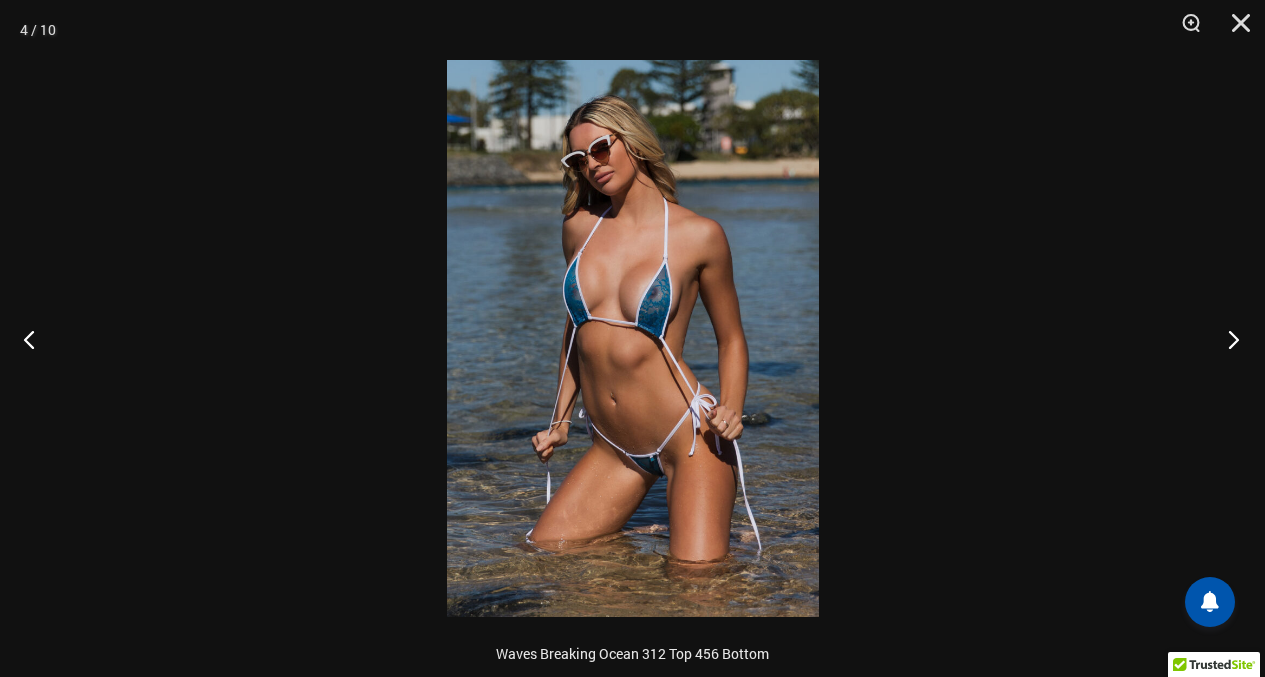 click at bounding box center (1227, 339) 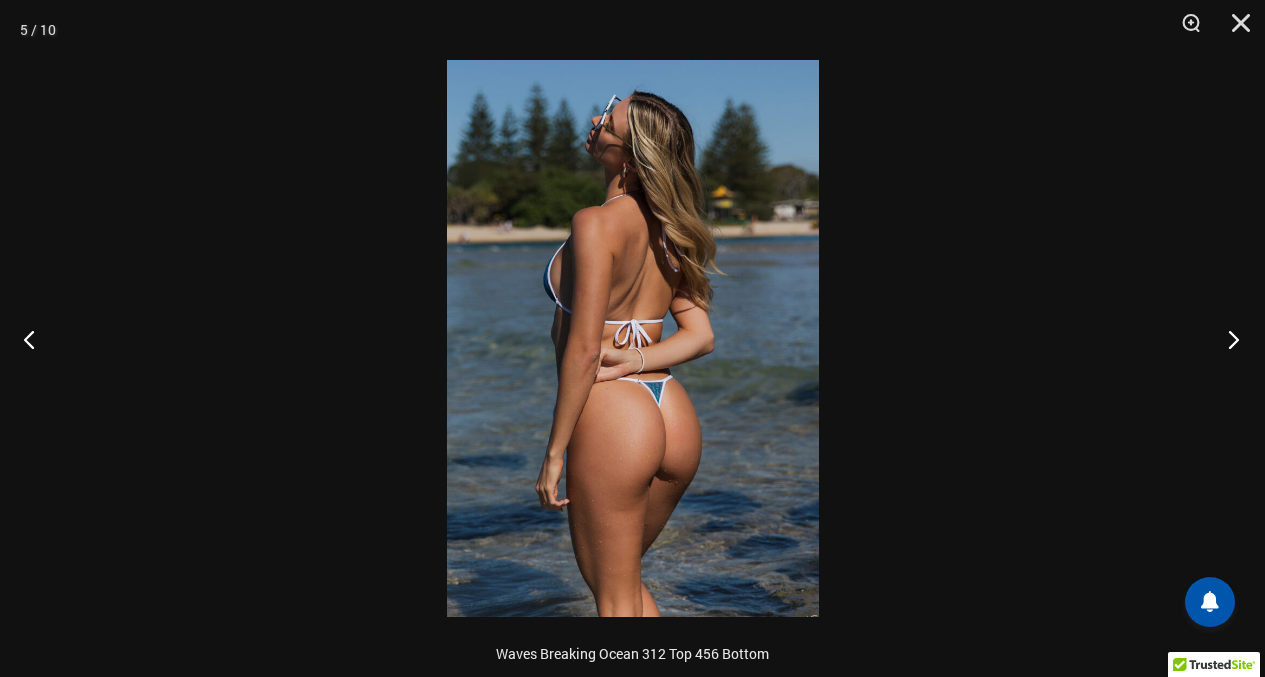 click at bounding box center (1227, 339) 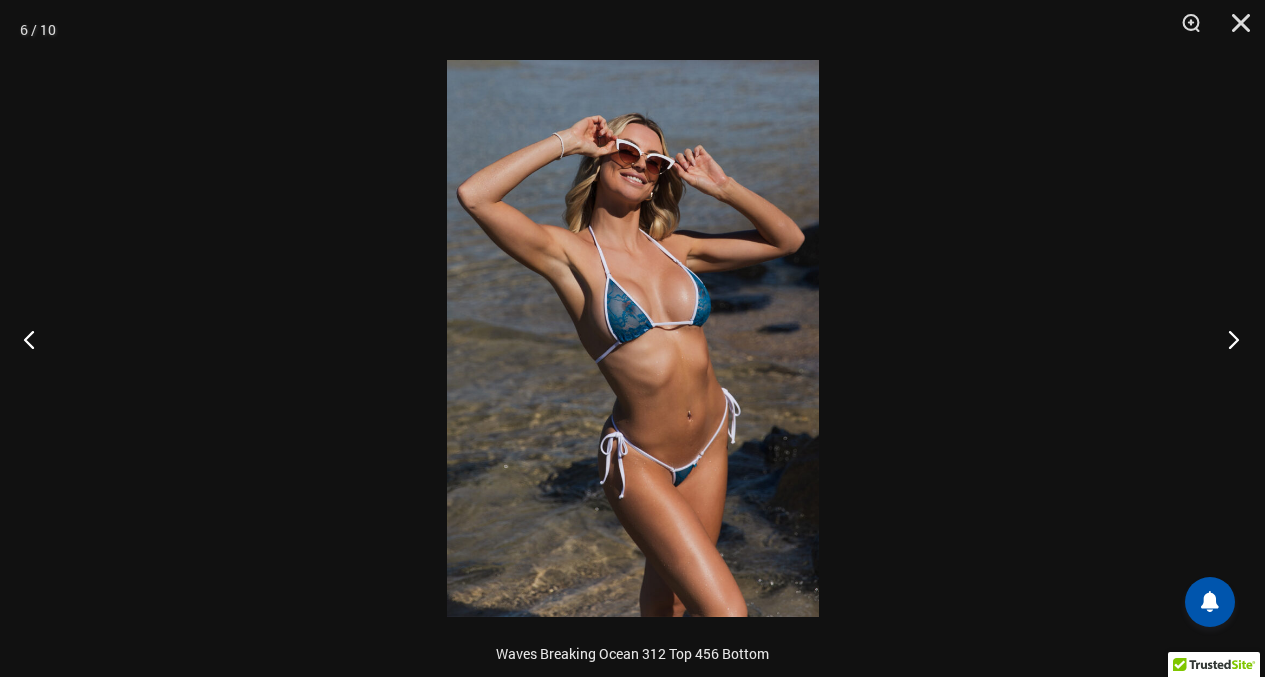 click at bounding box center [1227, 339] 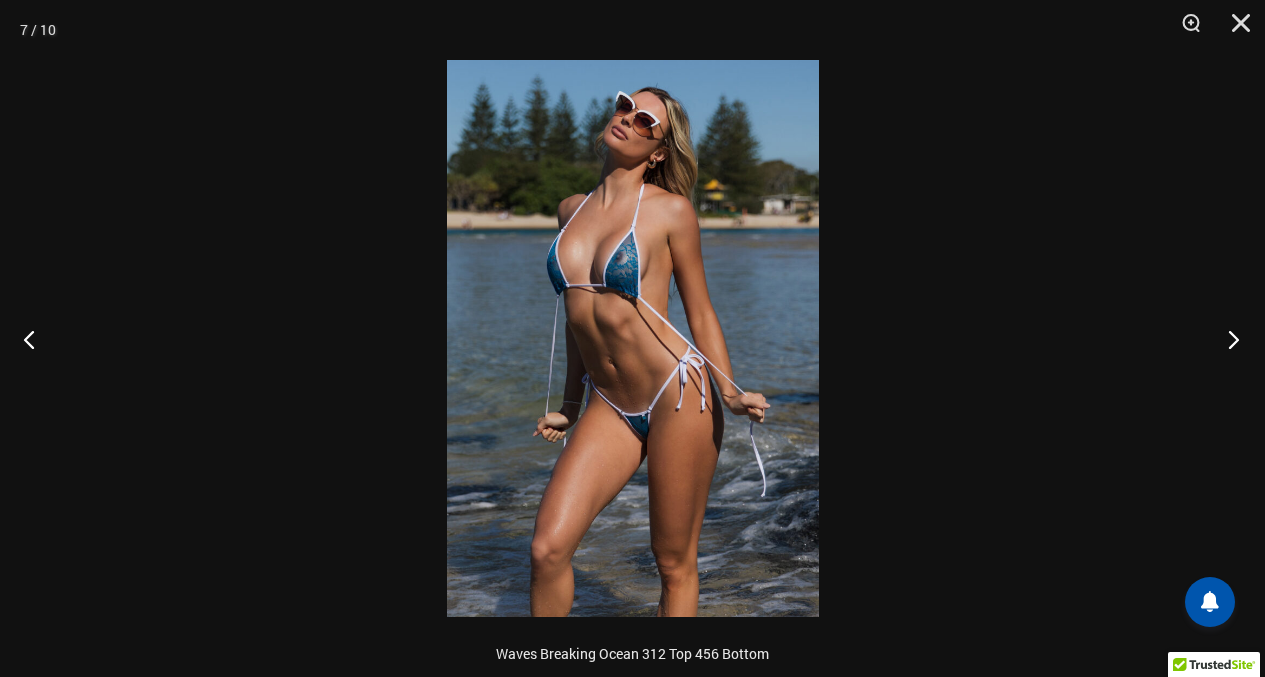 click at bounding box center [1227, 339] 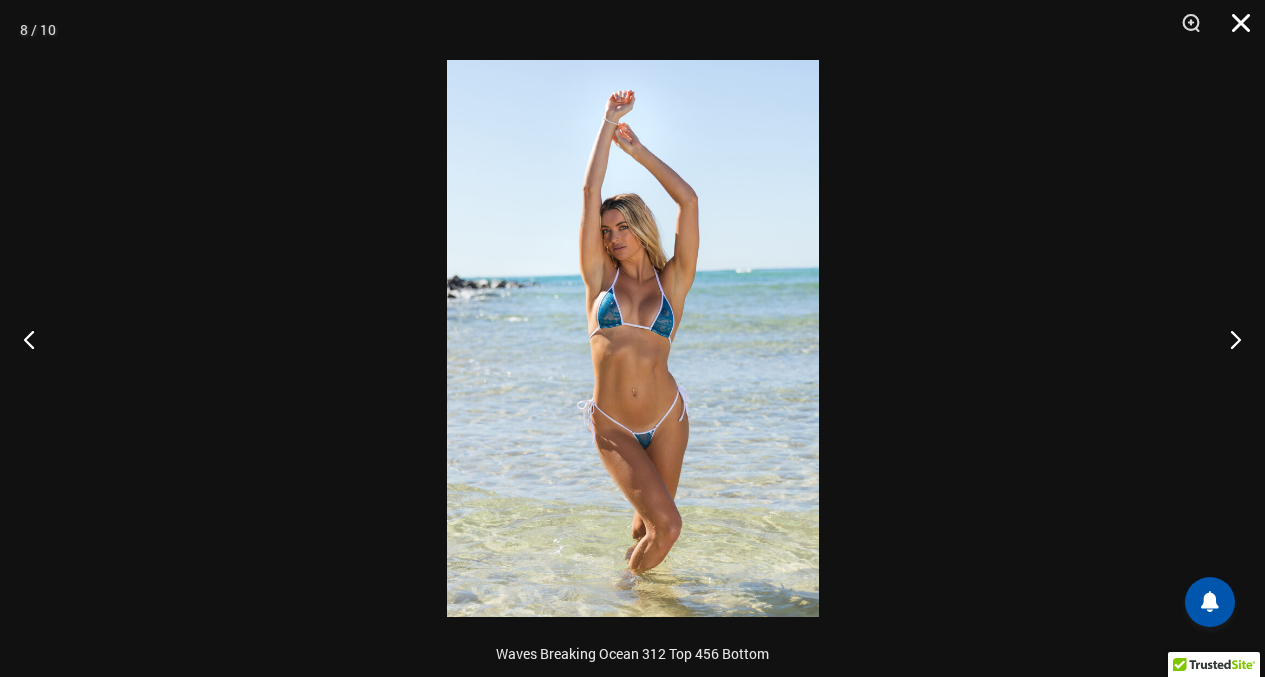 click at bounding box center [1234, 30] 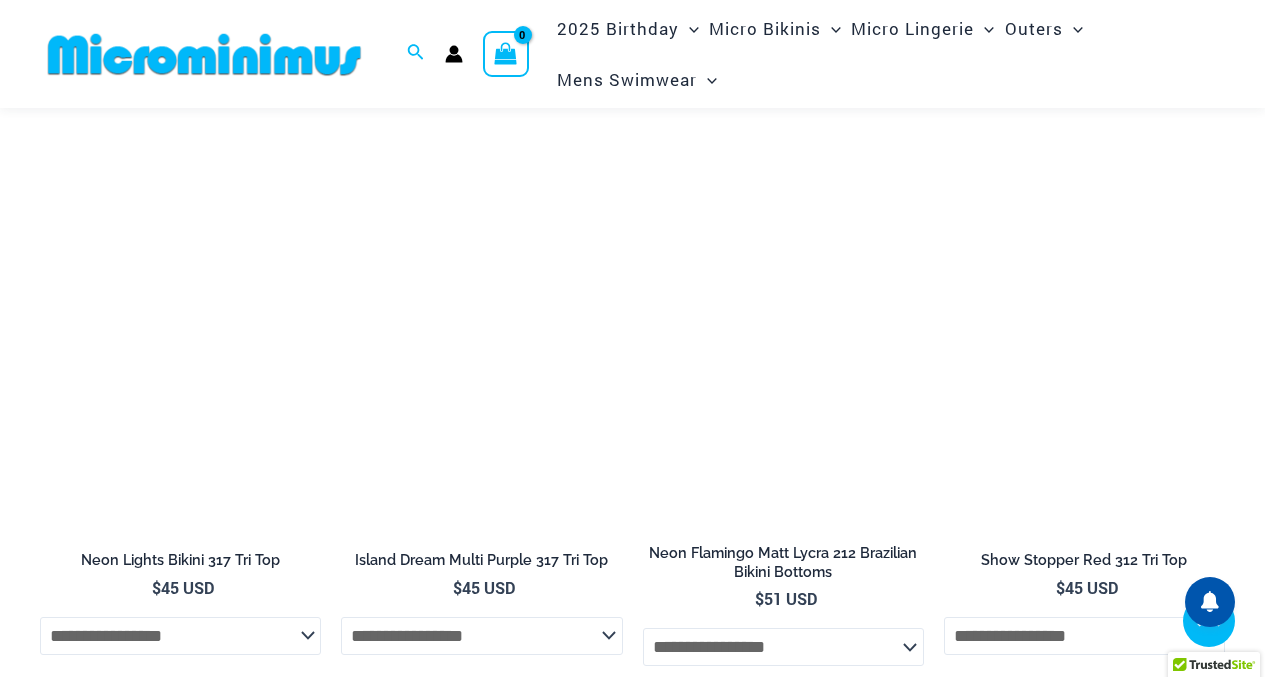 scroll, scrollTop: 2382, scrollLeft: 0, axis: vertical 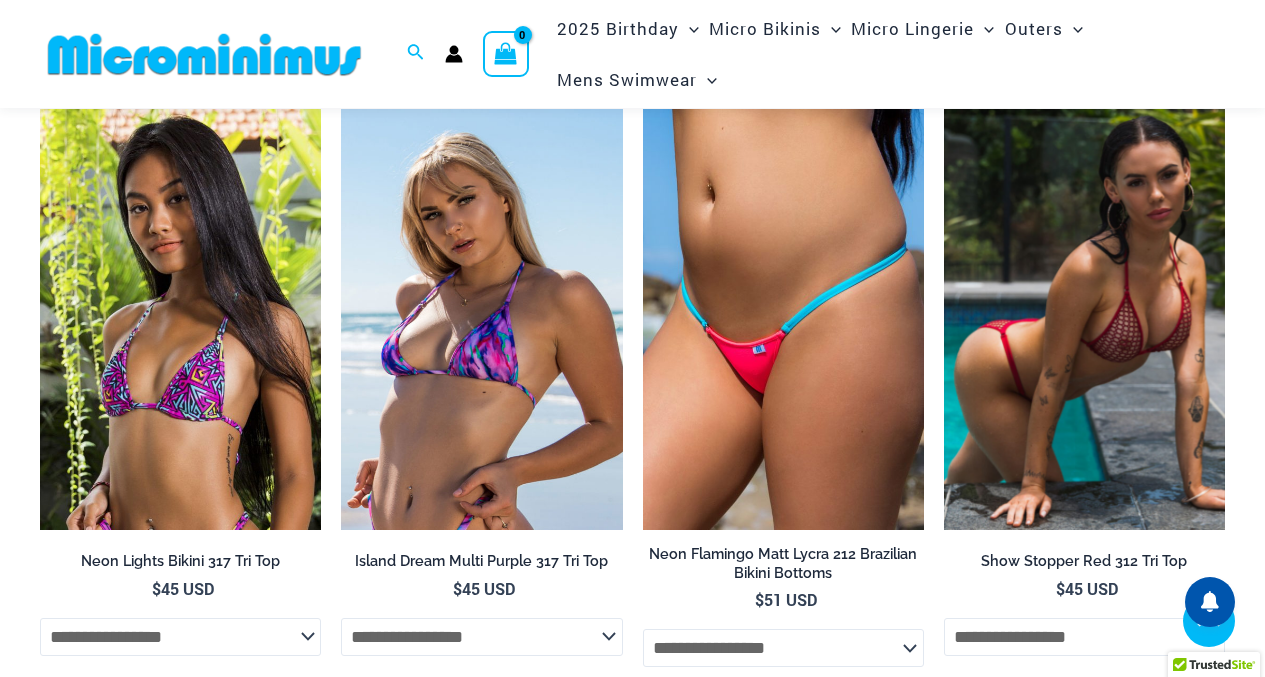 click at bounding box center (1084, 320) 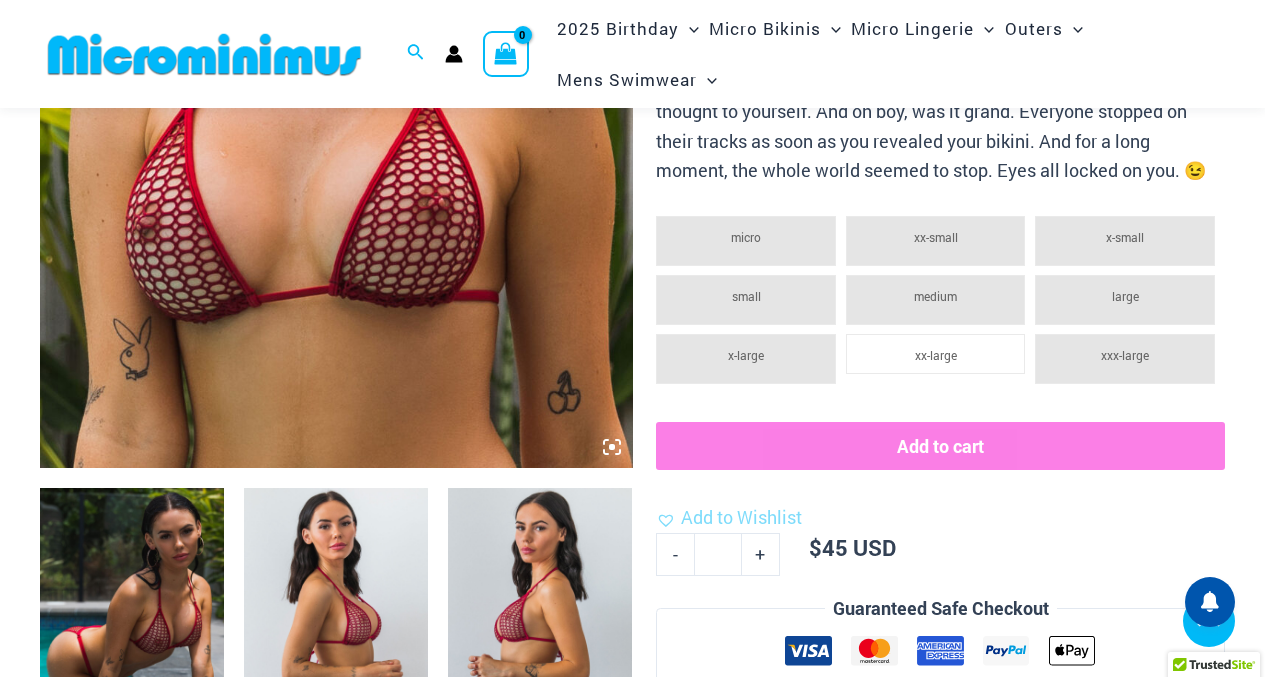 scroll, scrollTop: 588, scrollLeft: 0, axis: vertical 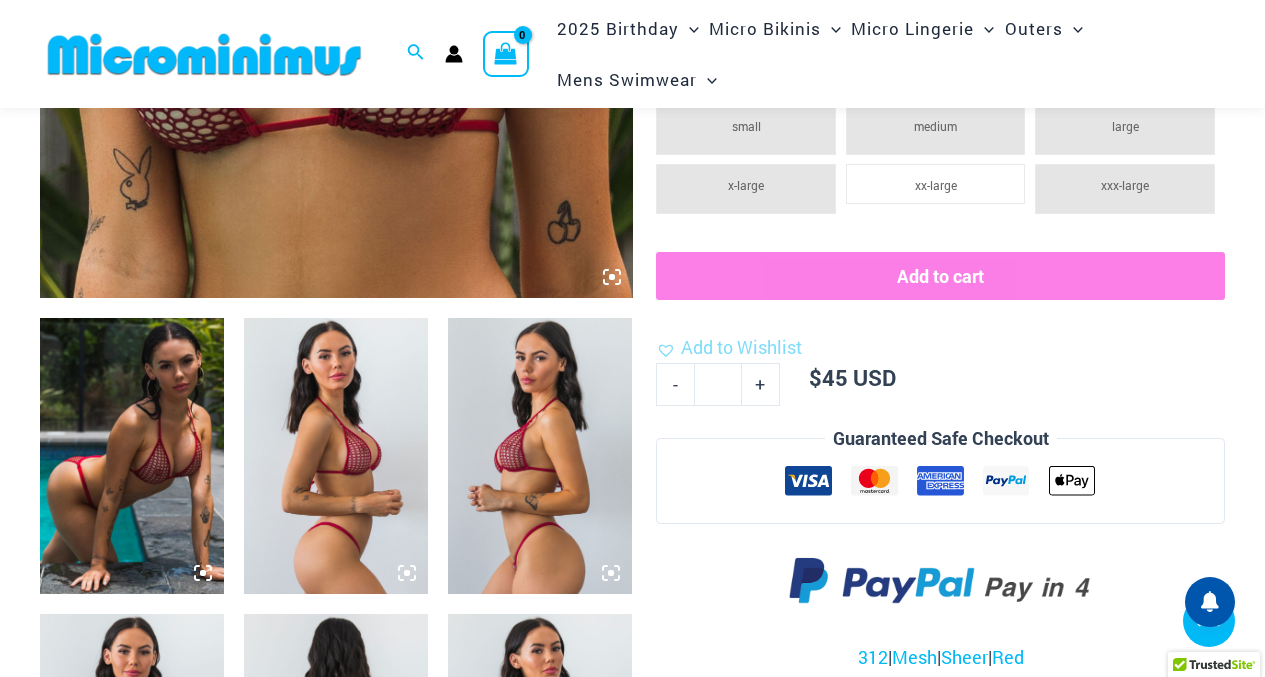 click at bounding box center [336, 456] 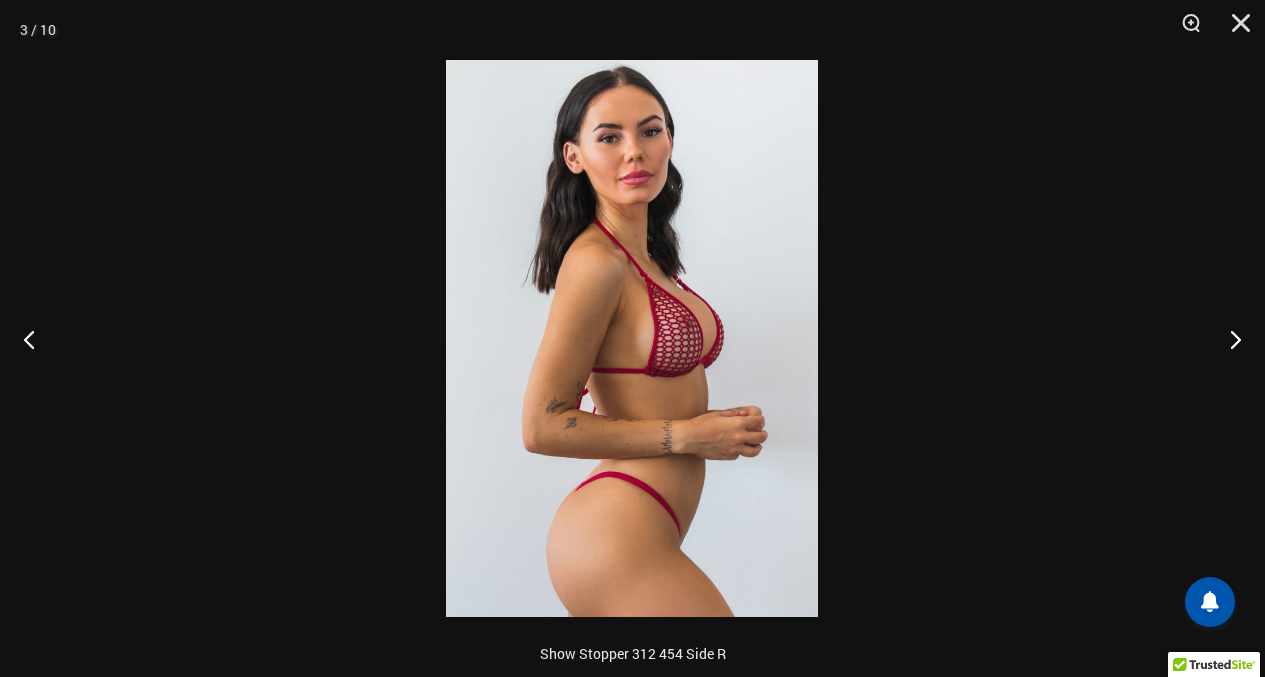 scroll, scrollTop: 776, scrollLeft: 0, axis: vertical 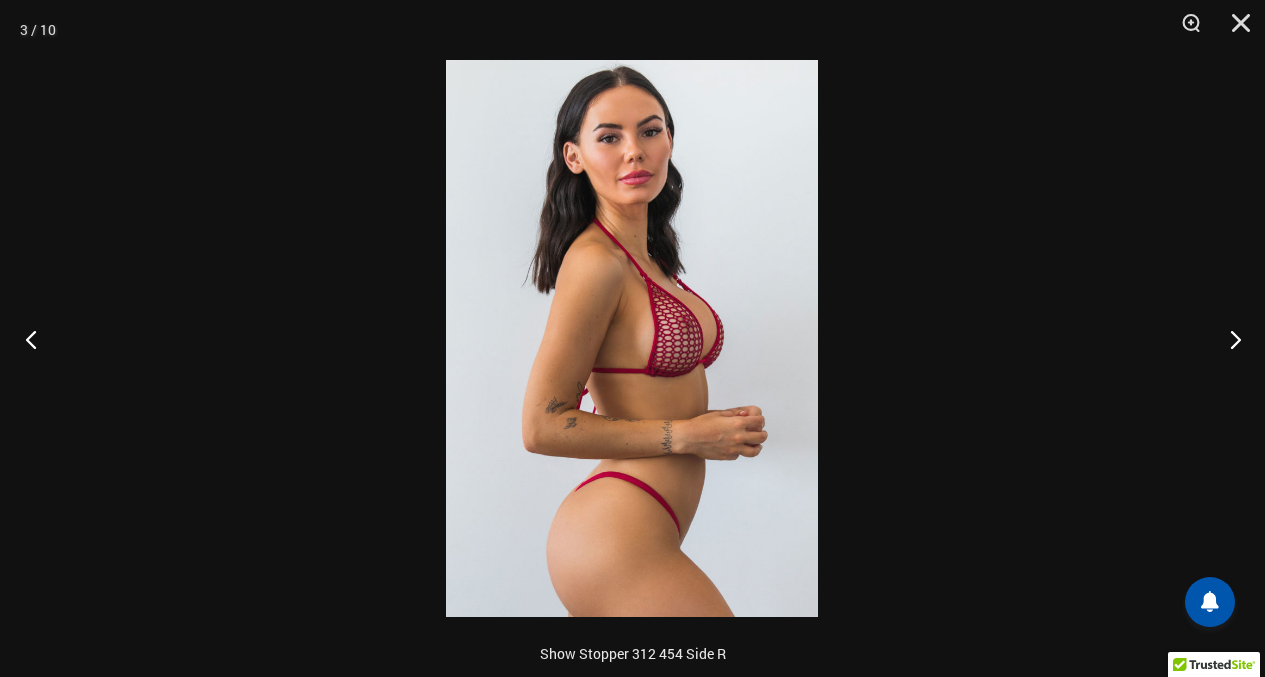 click at bounding box center [37, 339] 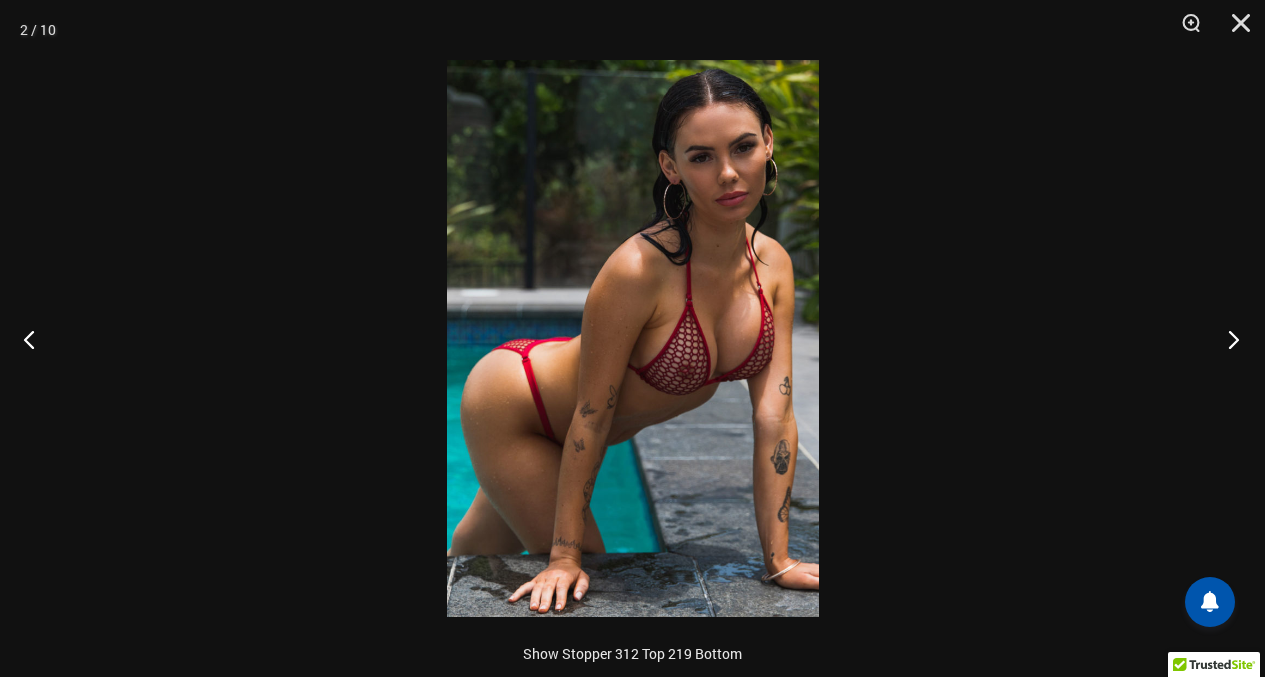 click at bounding box center [1227, 339] 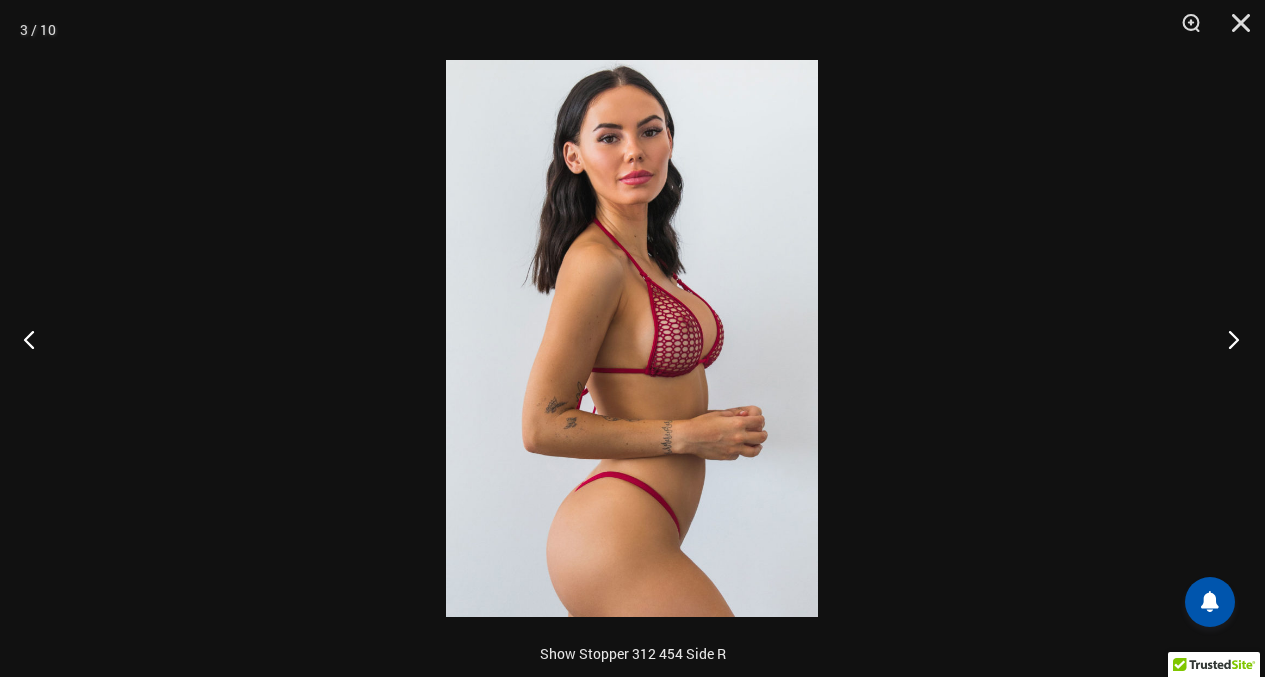 click at bounding box center (1227, 339) 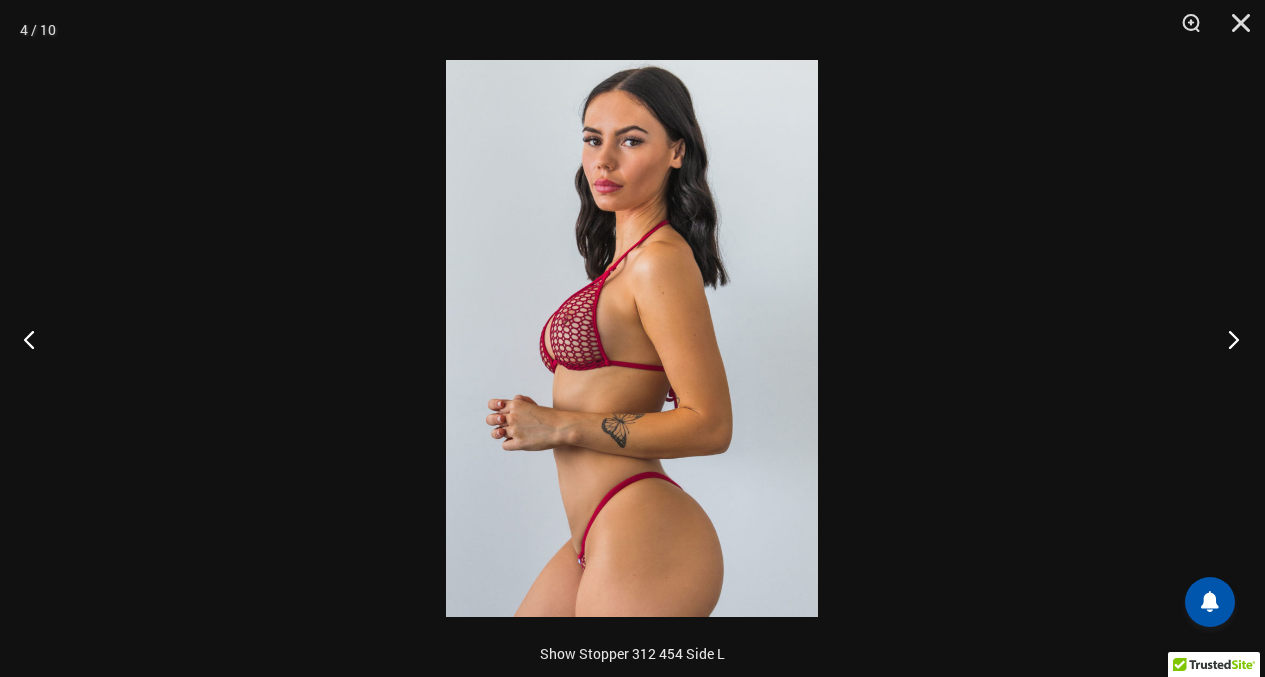 click at bounding box center [1227, 339] 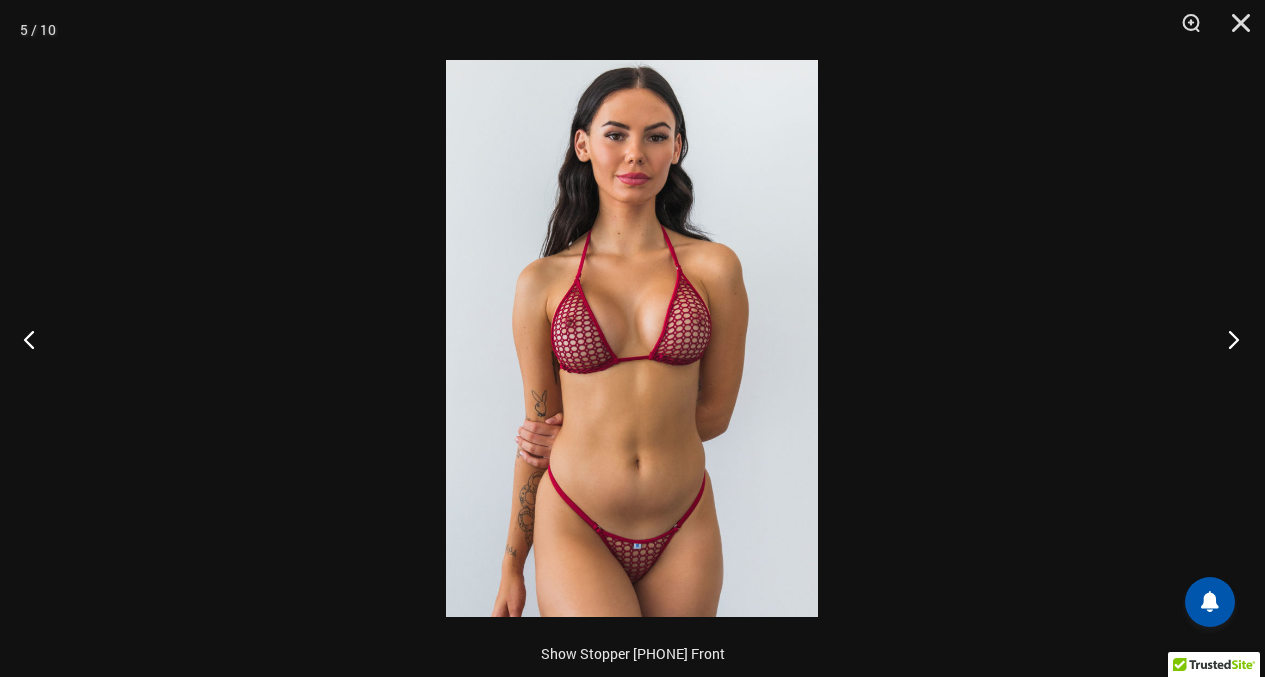 click at bounding box center [1227, 339] 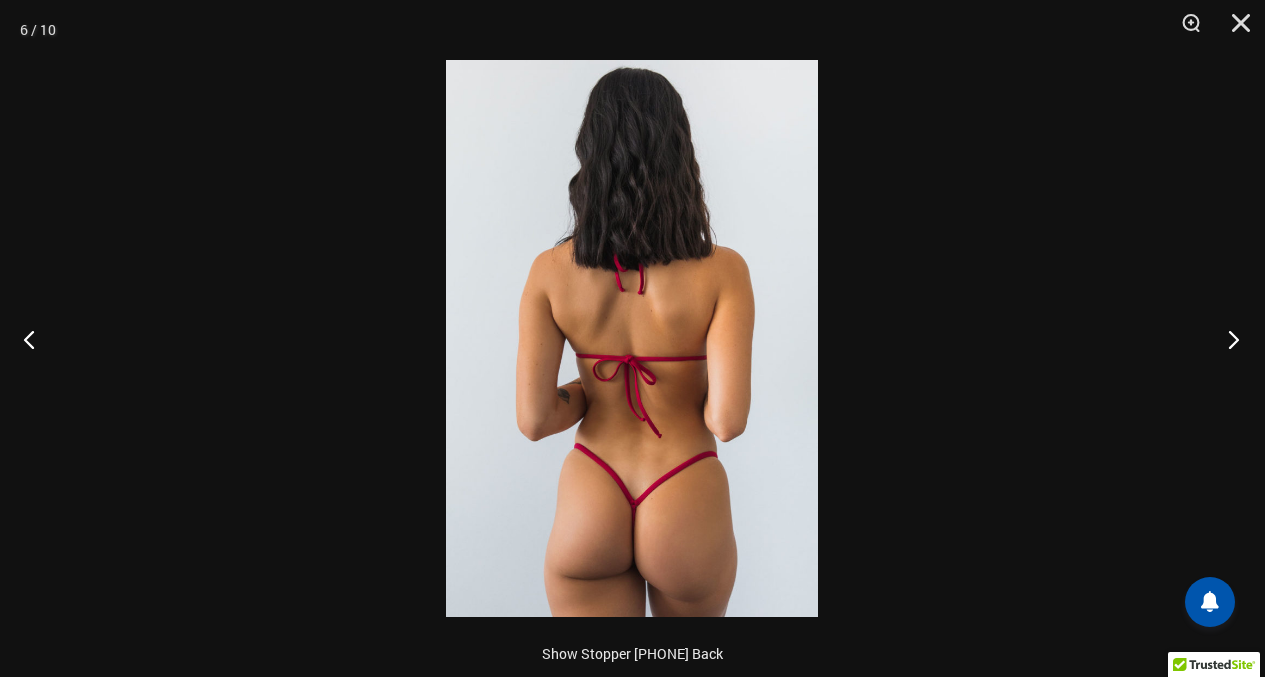 click at bounding box center [1227, 339] 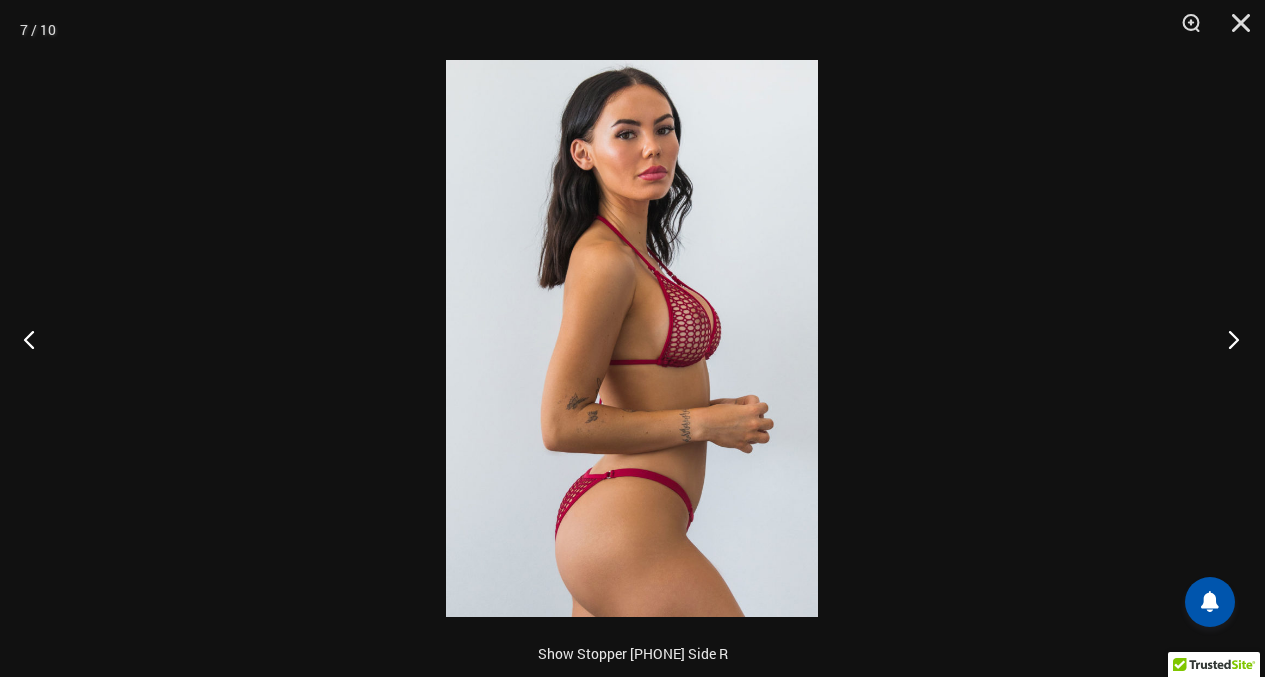 click at bounding box center (1227, 339) 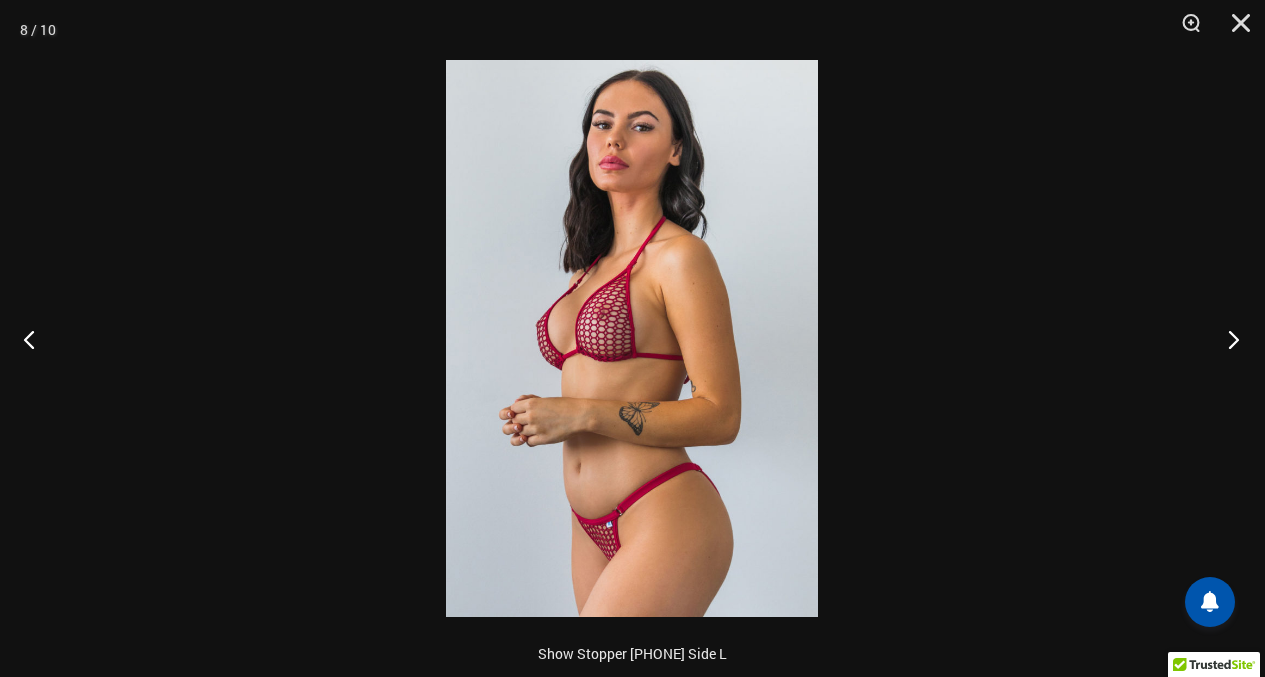 click at bounding box center [1227, 339] 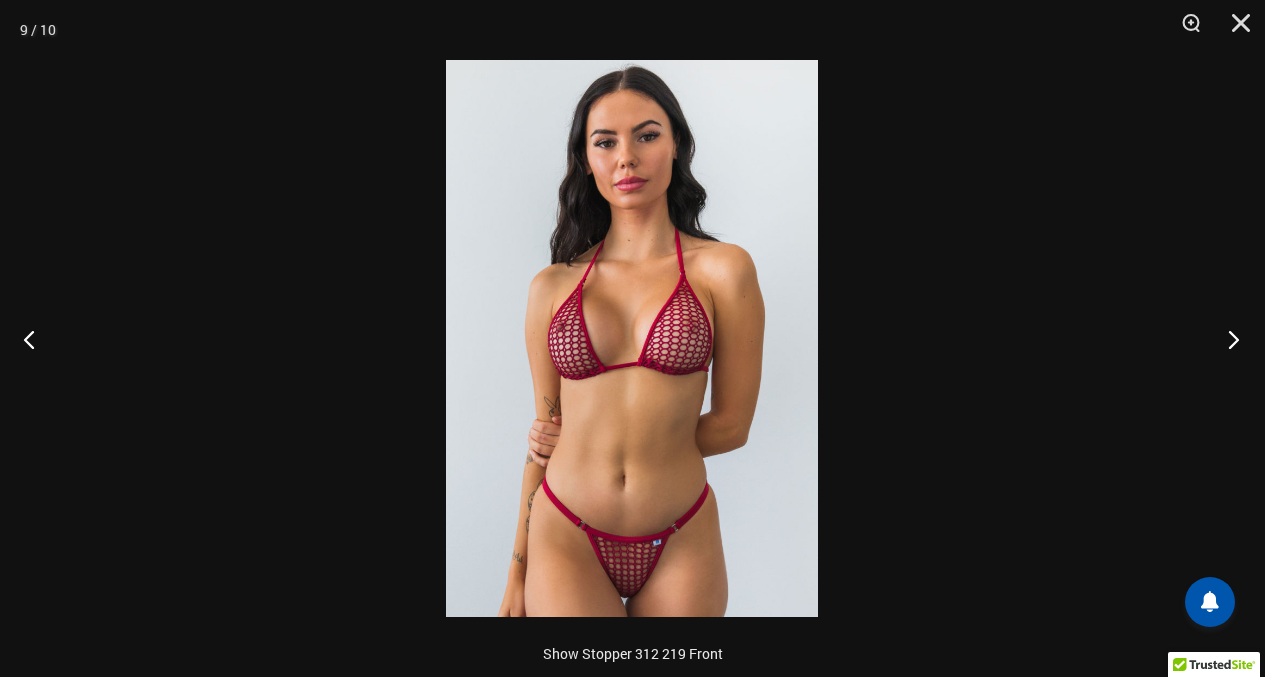 click at bounding box center [1227, 339] 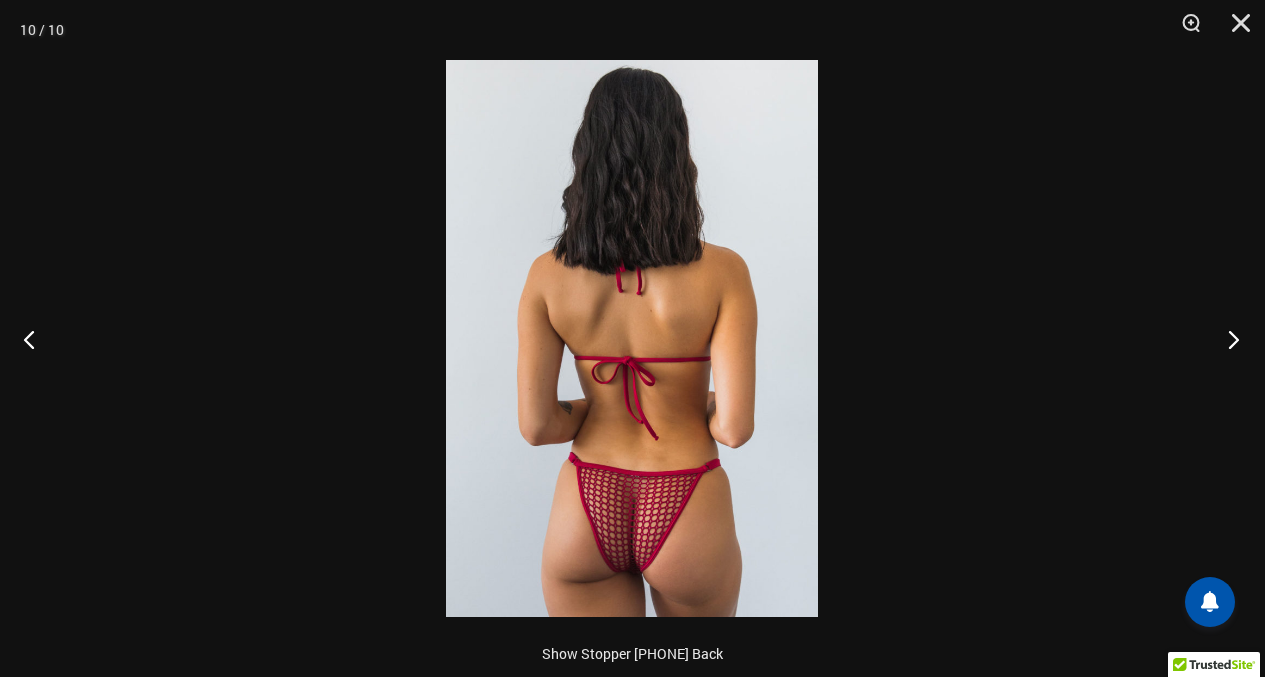 click at bounding box center (1227, 339) 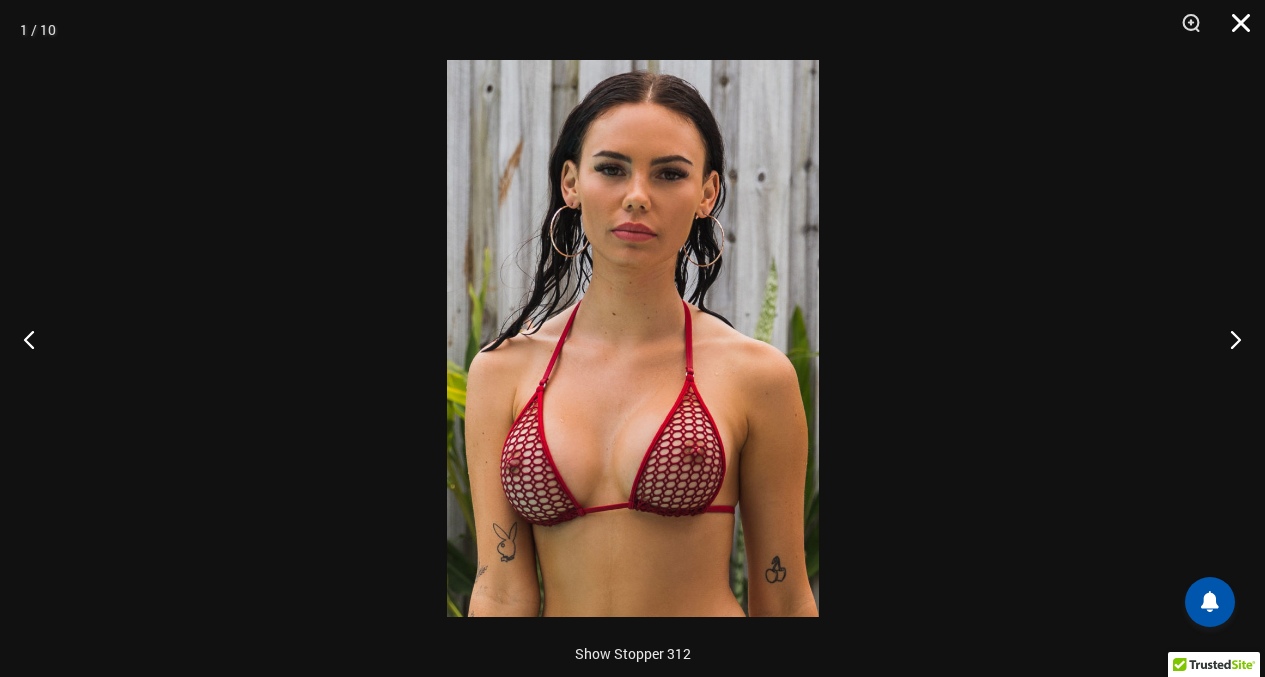 click at bounding box center (1234, 30) 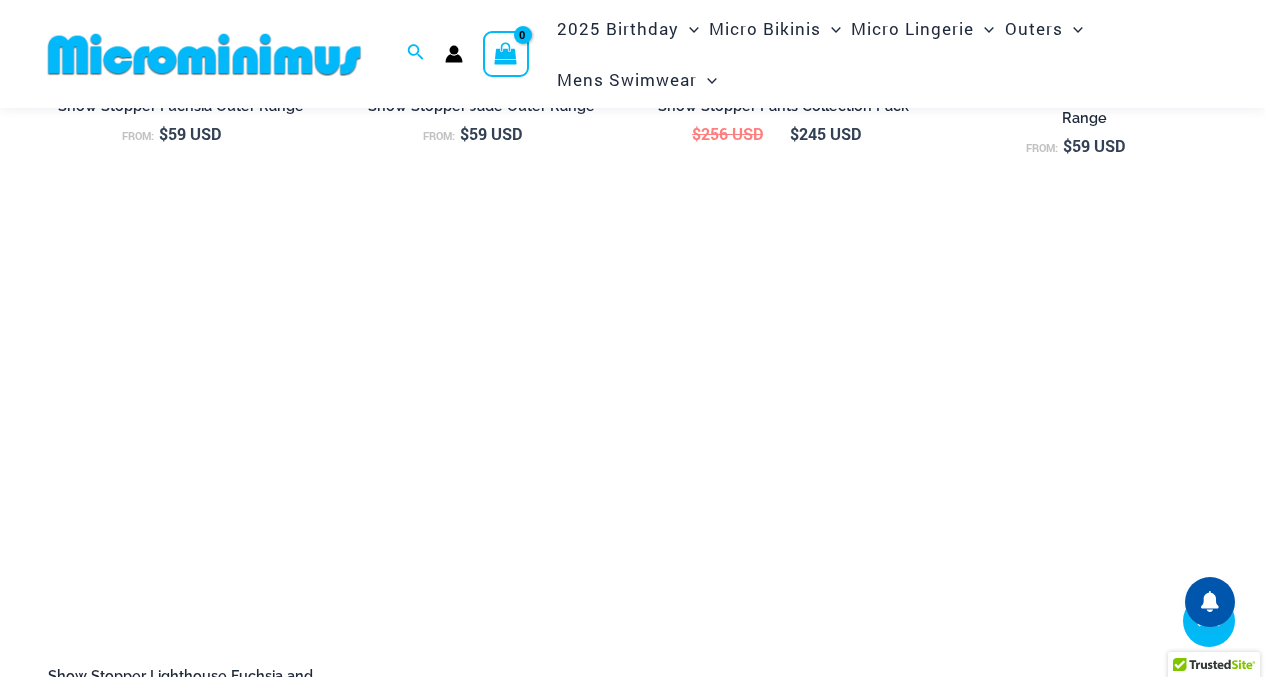 scroll, scrollTop: 2376, scrollLeft: 0, axis: vertical 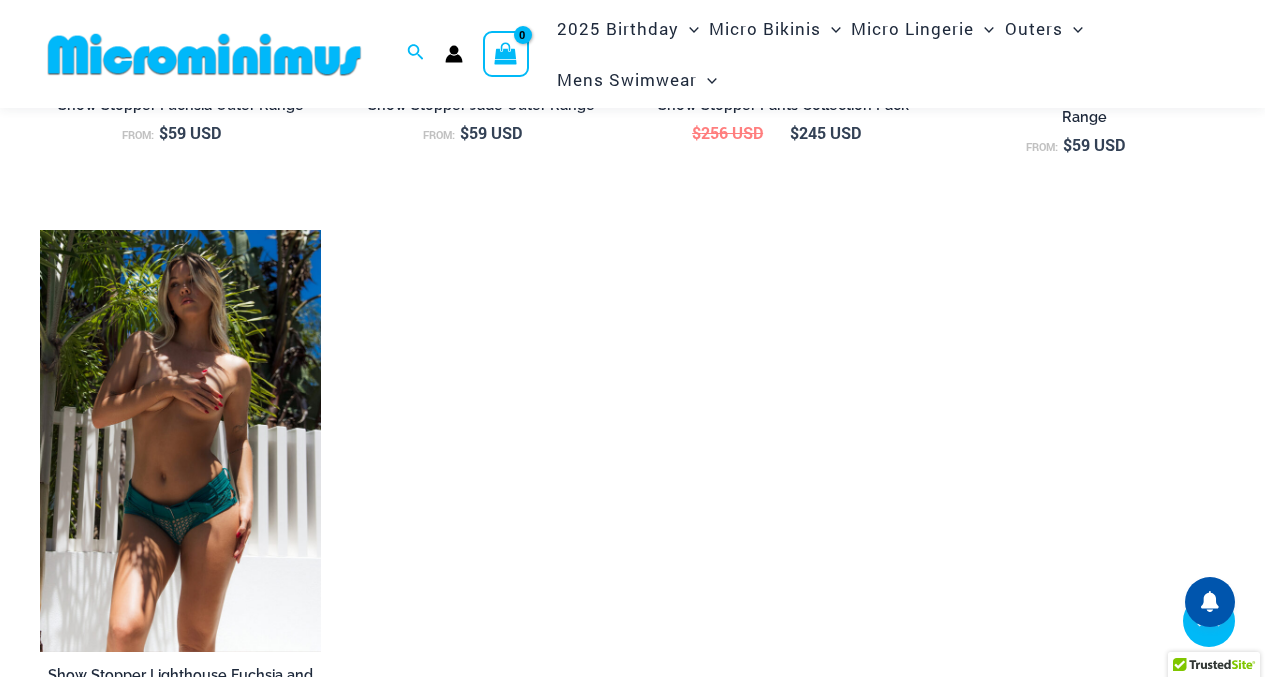 click at bounding box center (180, 441) 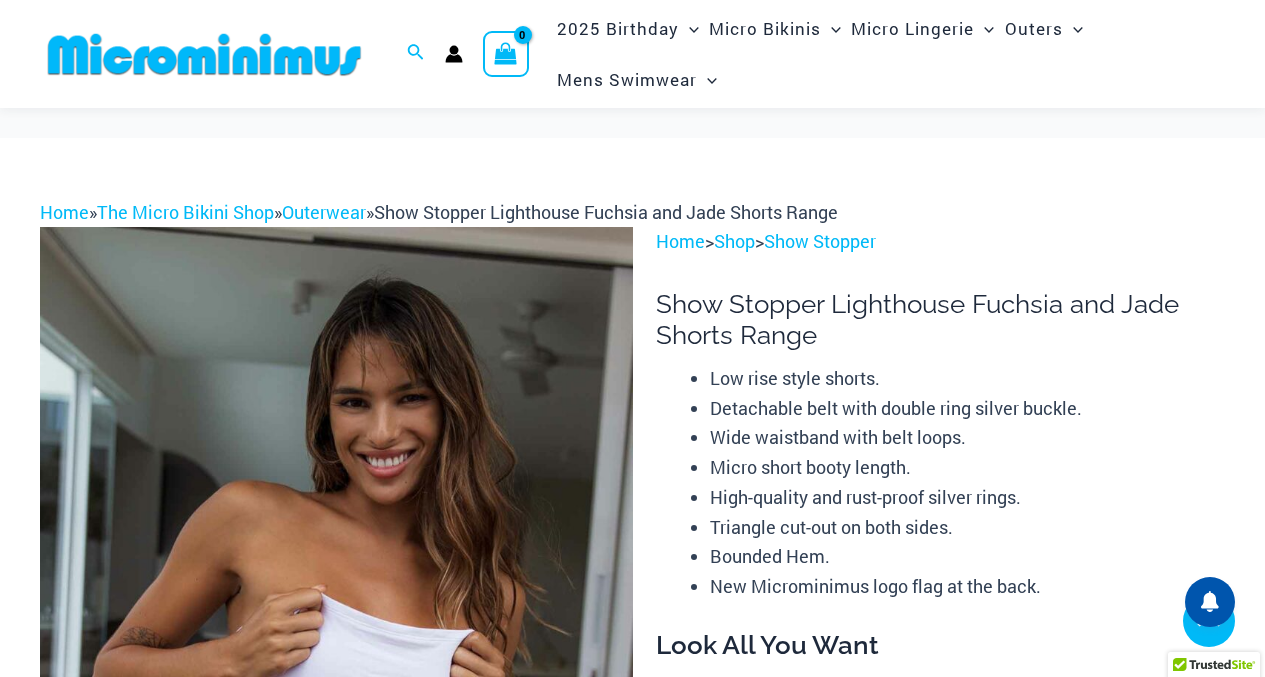 scroll, scrollTop: 462, scrollLeft: 0, axis: vertical 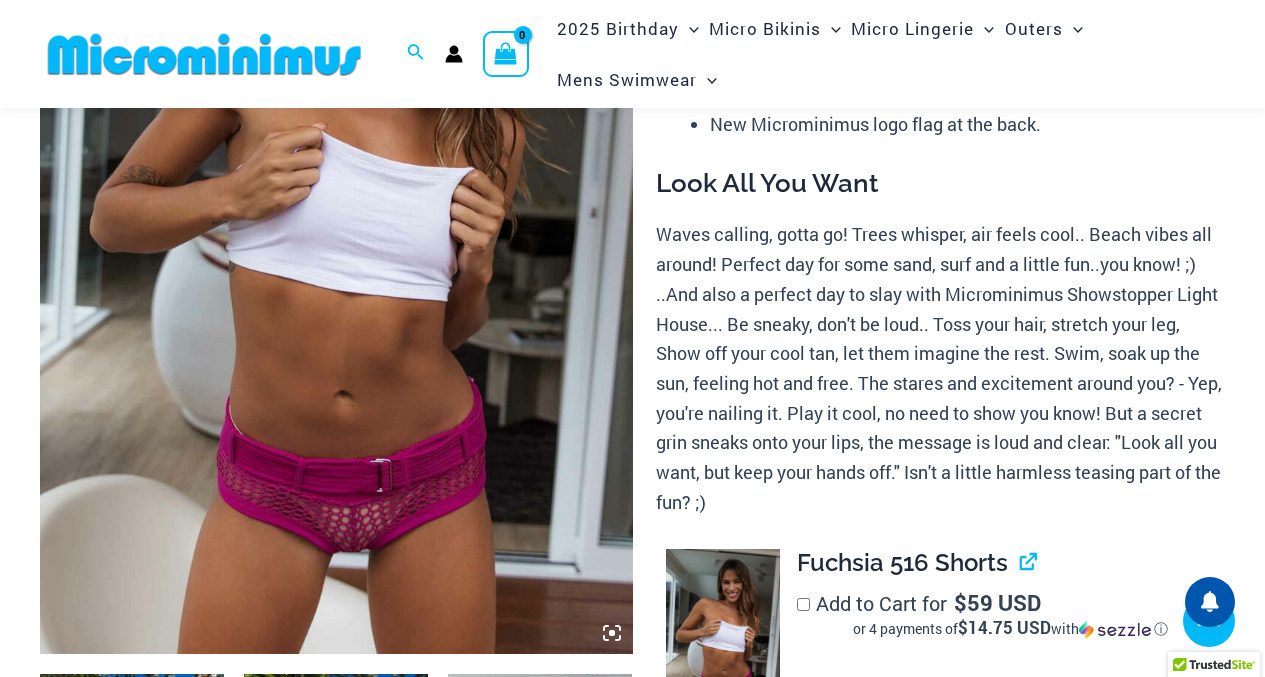 select 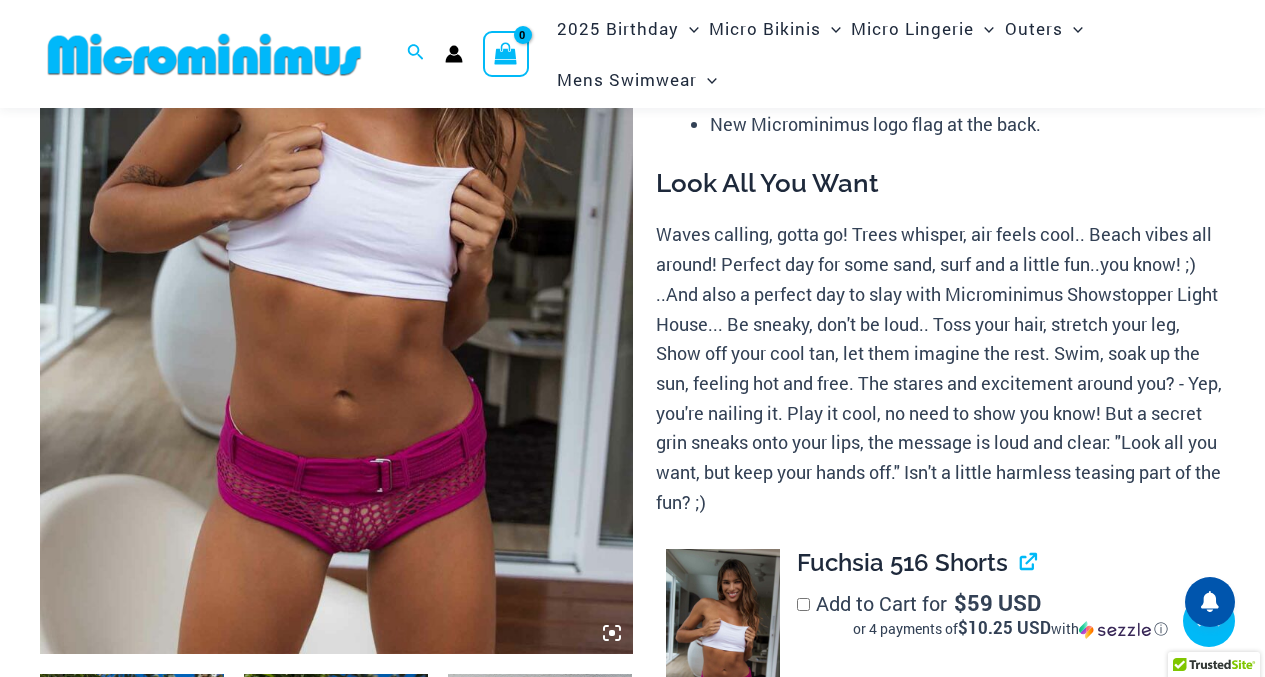 click at bounding box center (132, 1108) 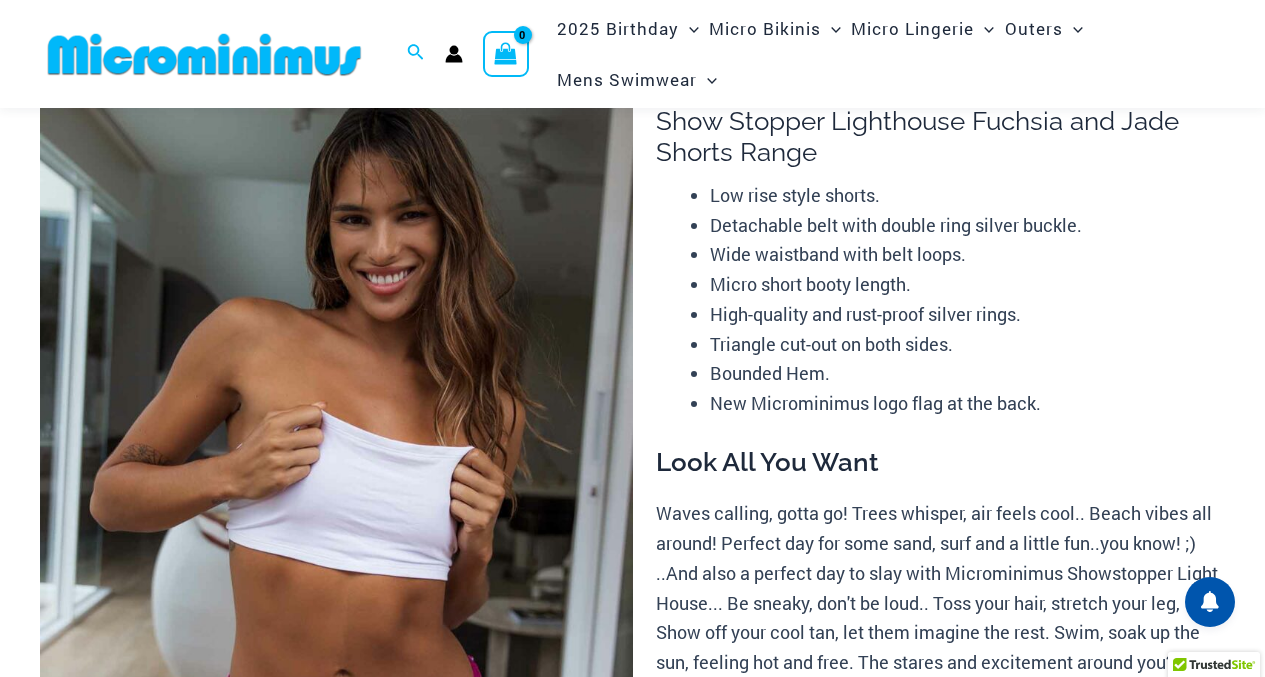 scroll, scrollTop: 183, scrollLeft: 0, axis: vertical 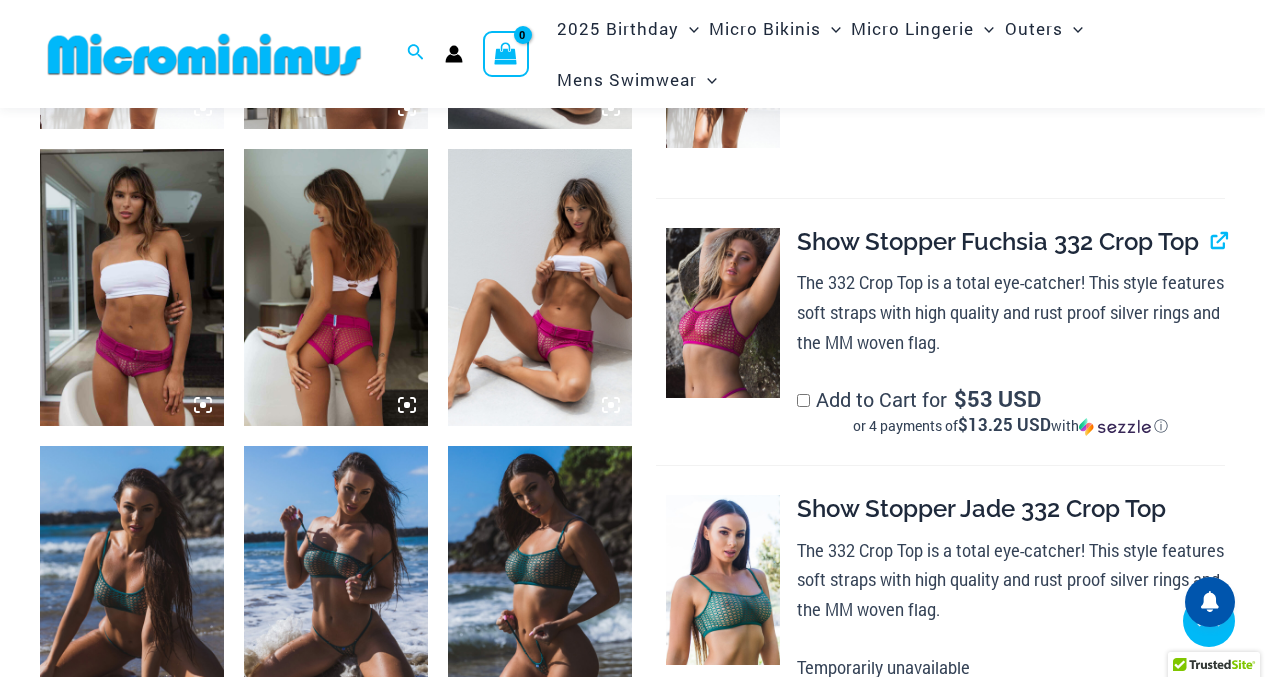 click at bounding box center [540, 287] 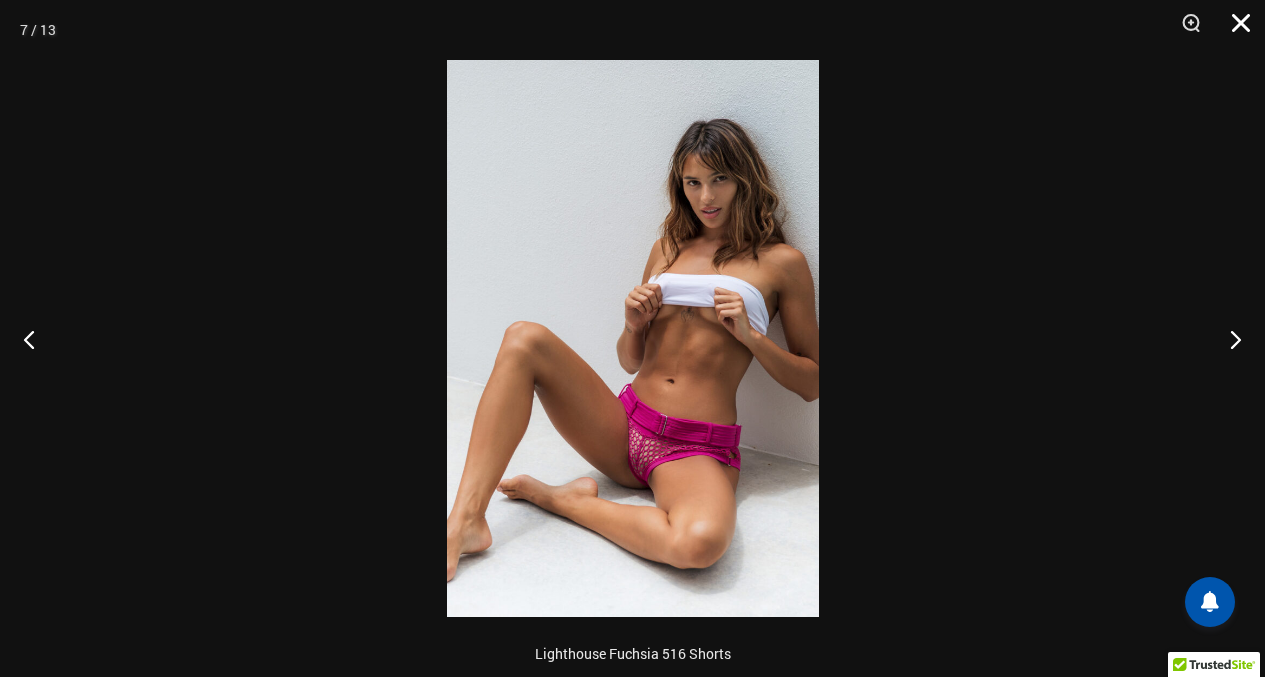 click at bounding box center [1234, 30] 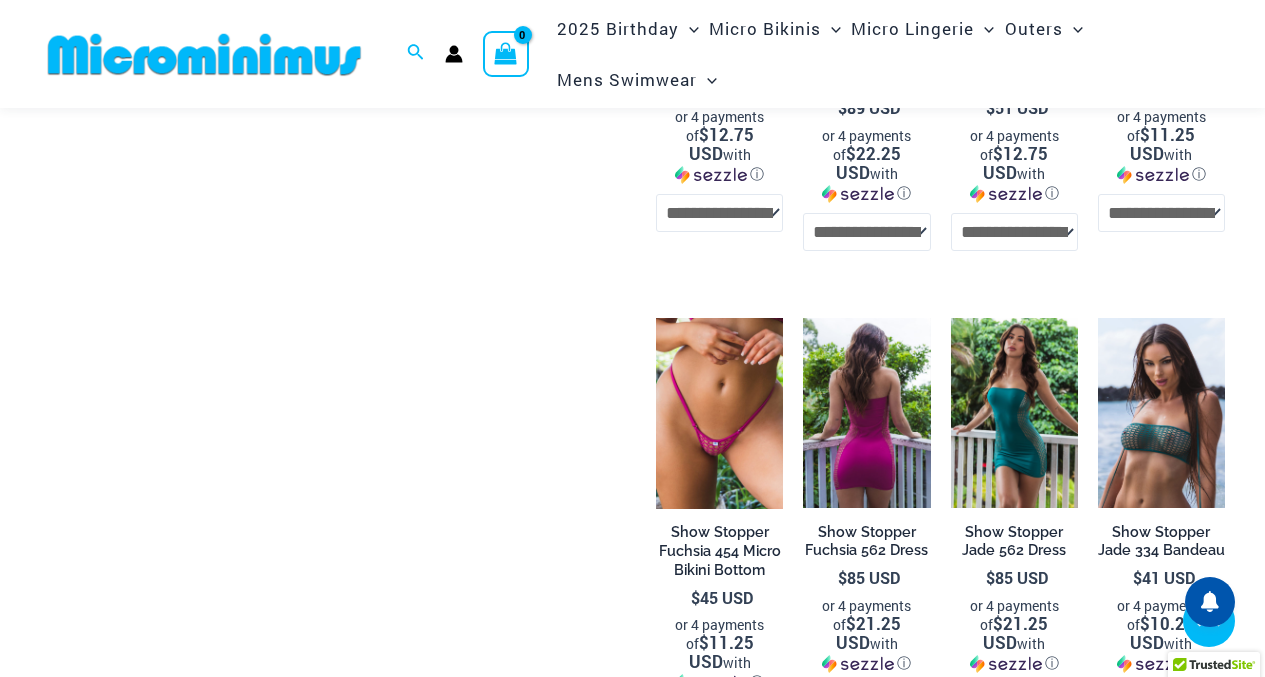 scroll, scrollTop: 3483, scrollLeft: 0, axis: vertical 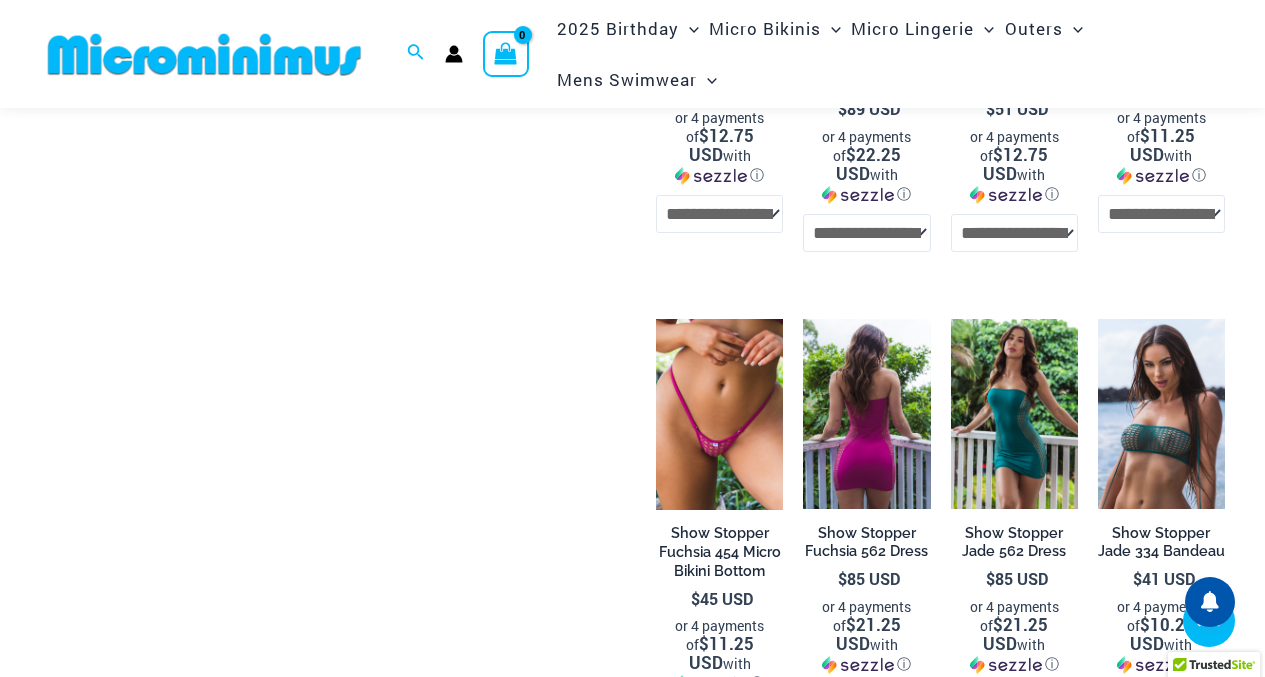 click at bounding box center [866, 414] 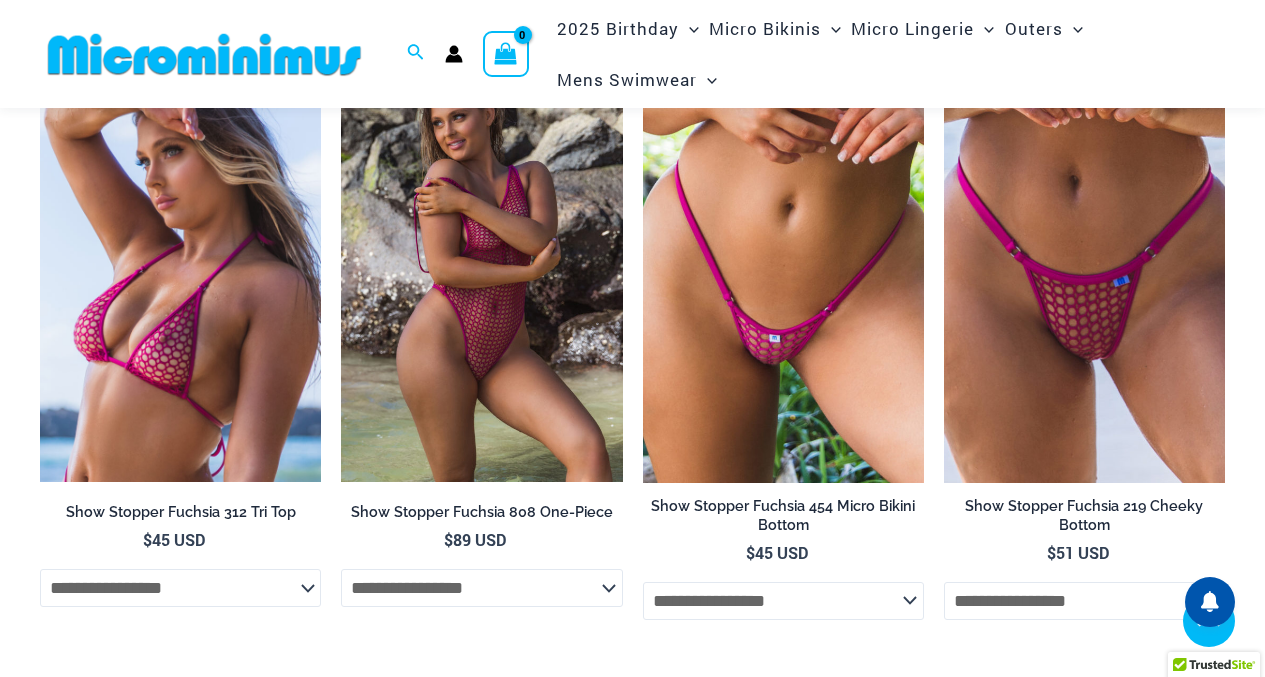 scroll, scrollTop: 1694, scrollLeft: 0, axis: vertical 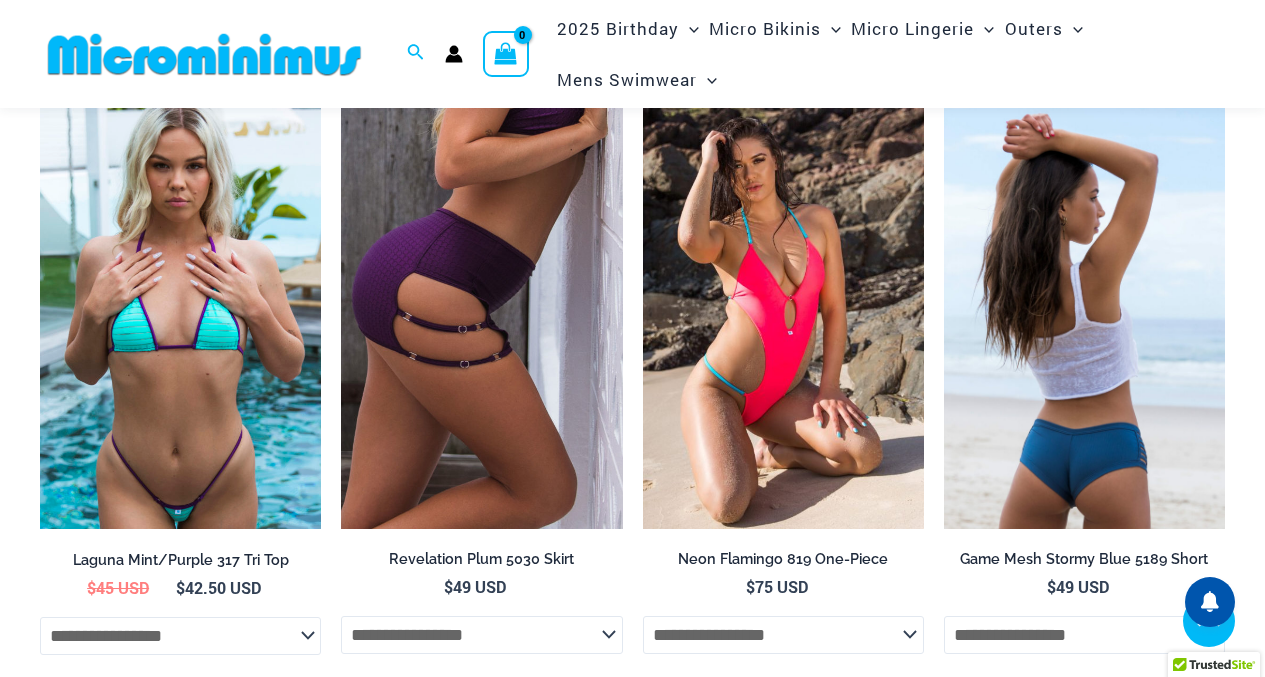 click at bounding box center (1084, 318) 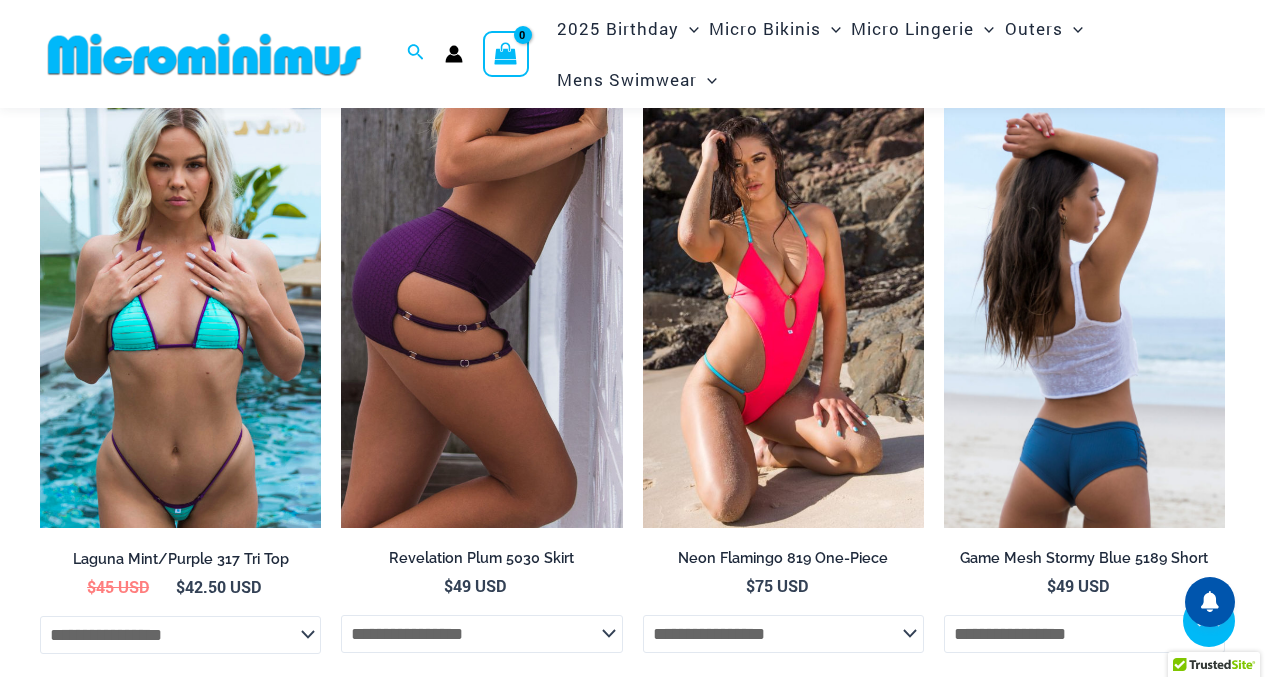 scroll, scrollTop: 4187, scrollLeft: 0, axis: vertical 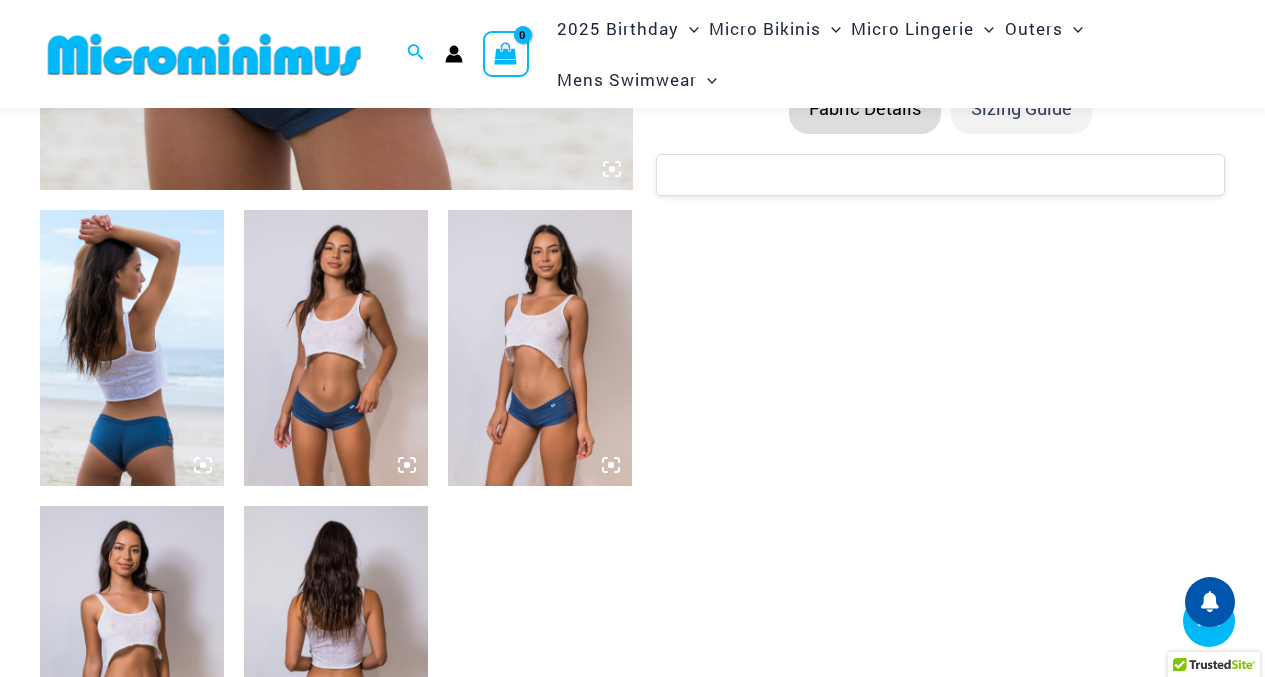 click at bounding box center (540, 348) 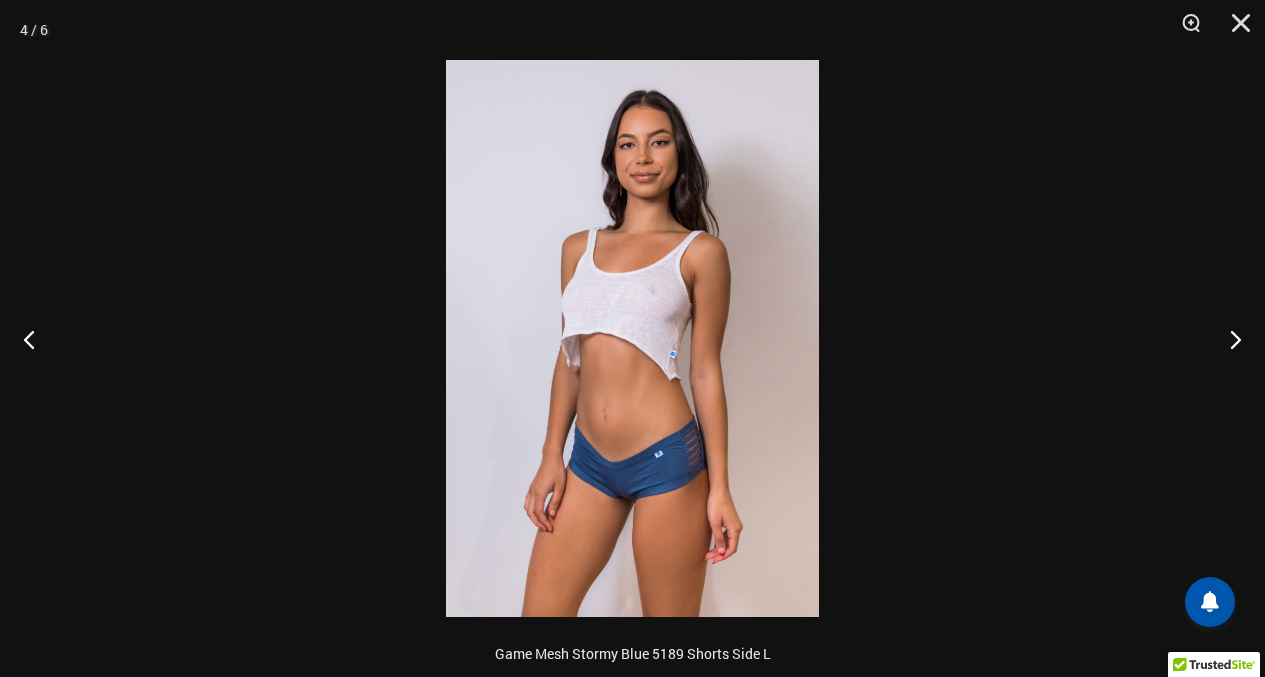 scroll, scrollTop: 889, scrollLeft: 0, axis: vertical 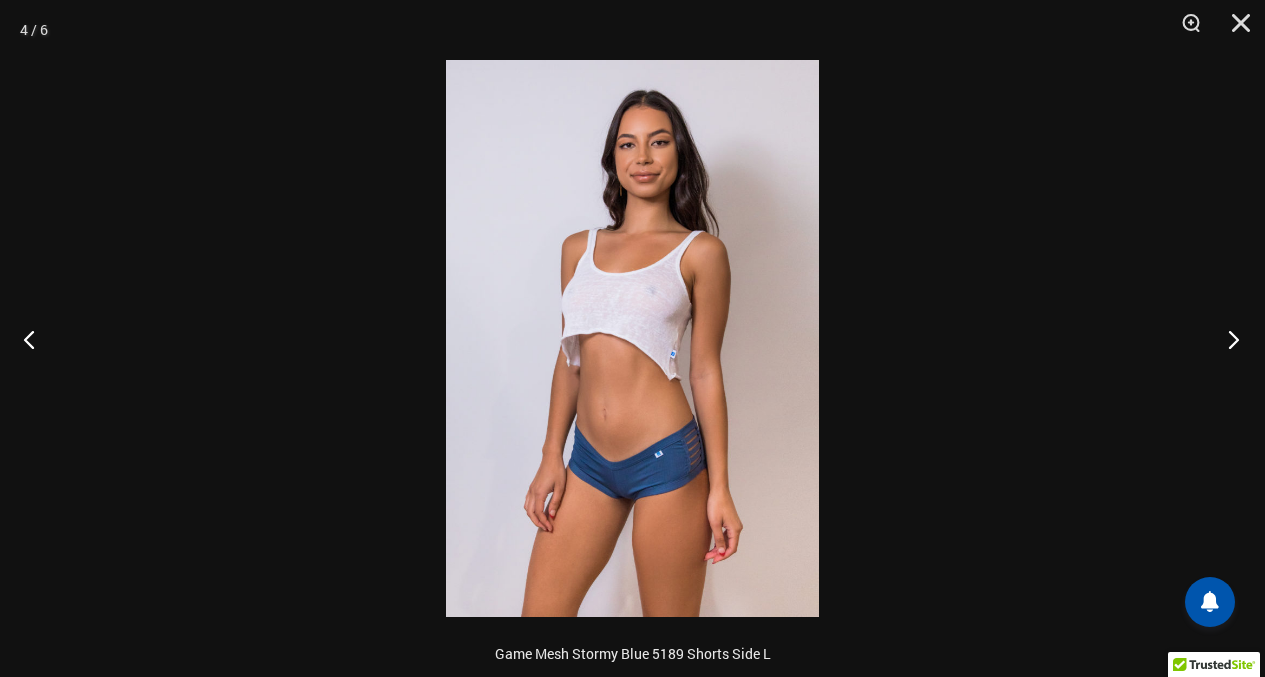 click at bounding box center (1227, 339) 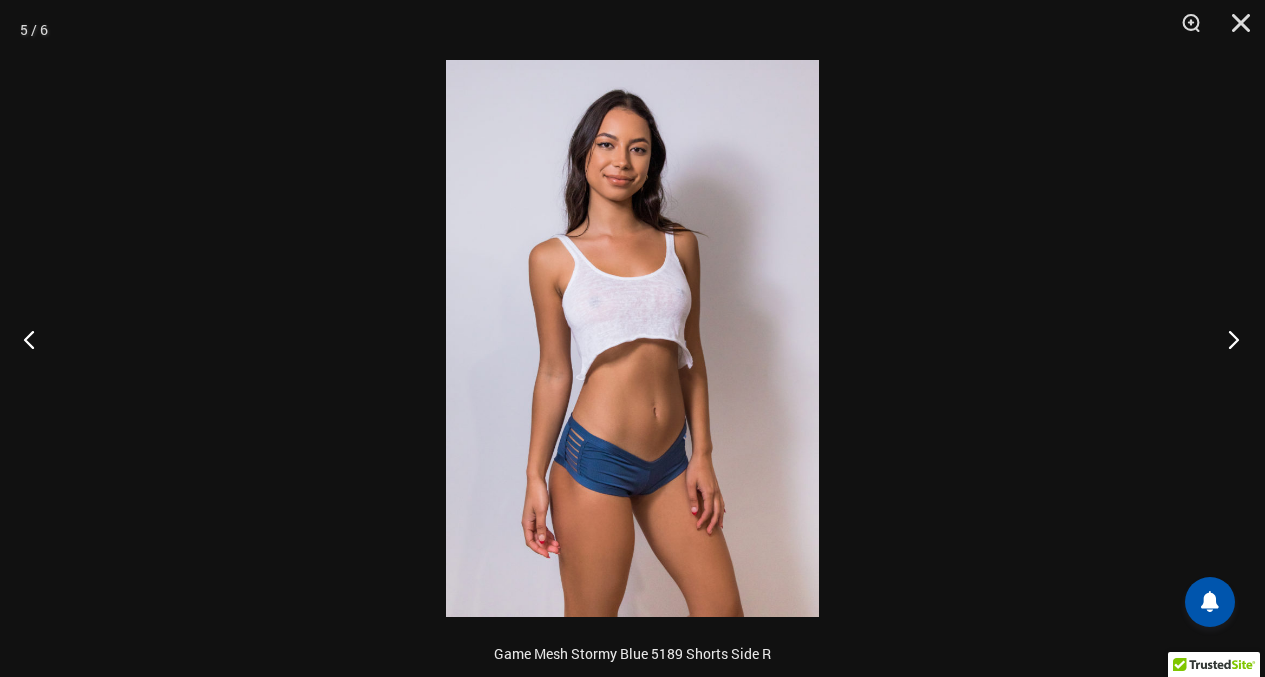 click at bounding box center (1227, 339) 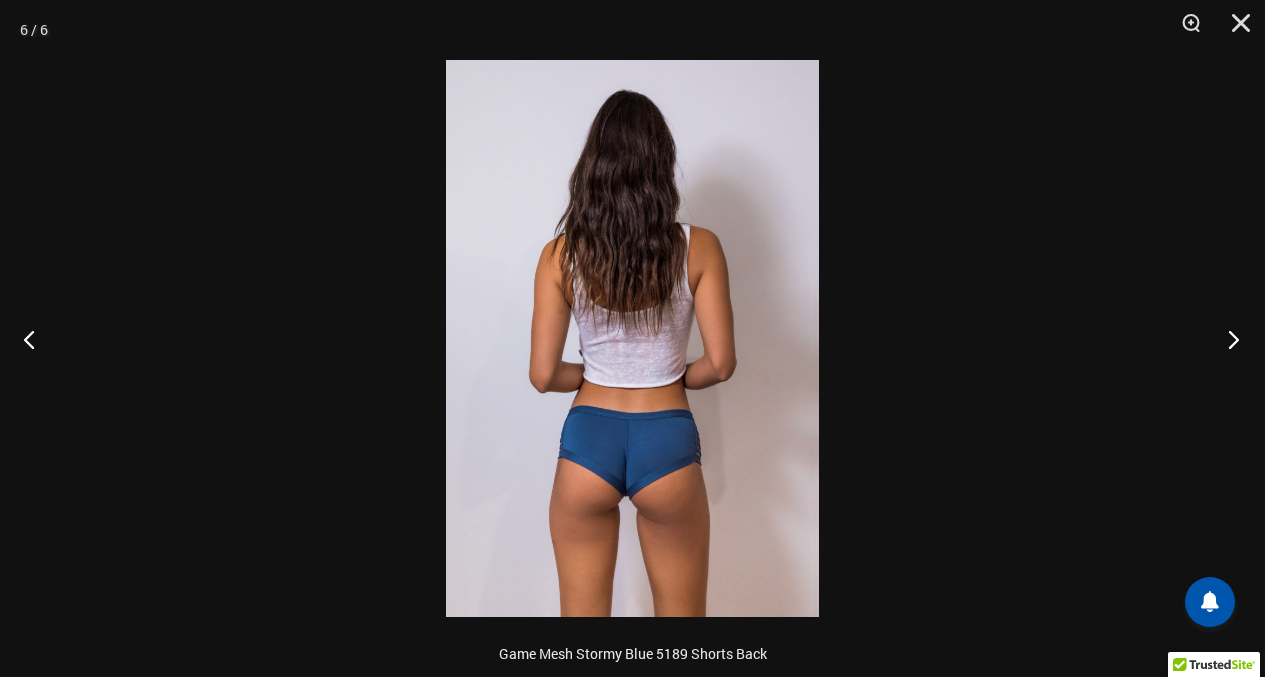 click at bounding box center (1227, 339) 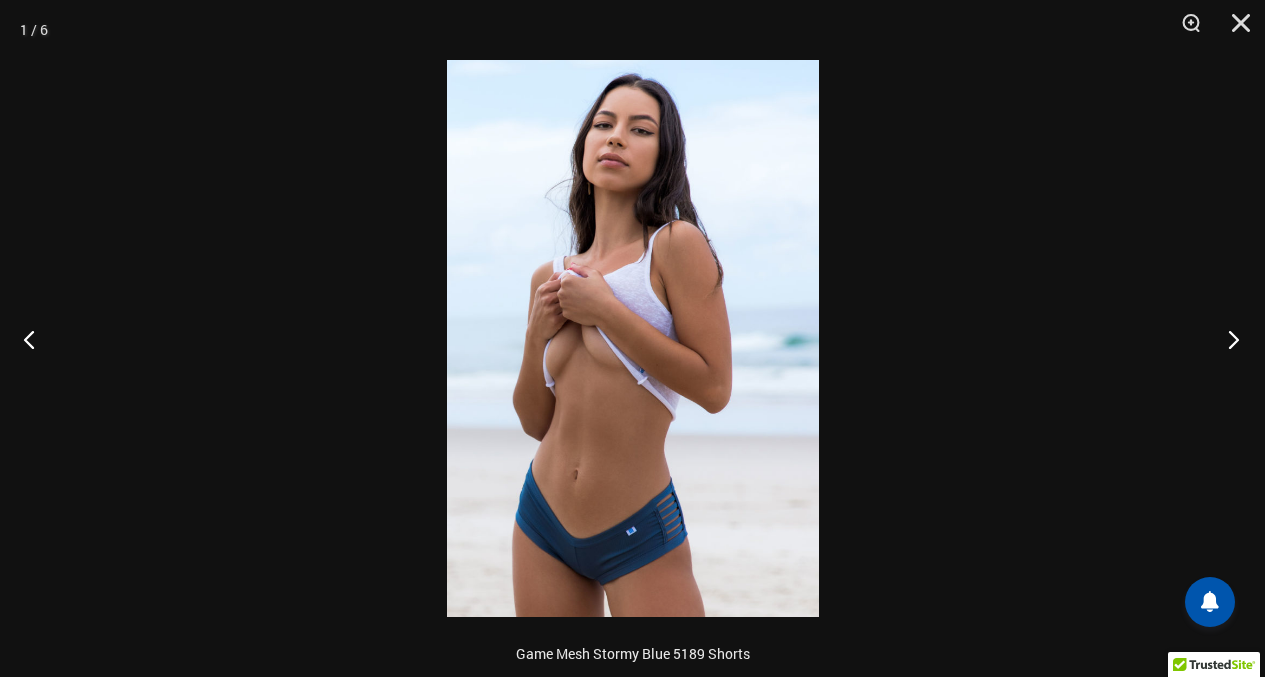 click at bounding box center [1227, 339] 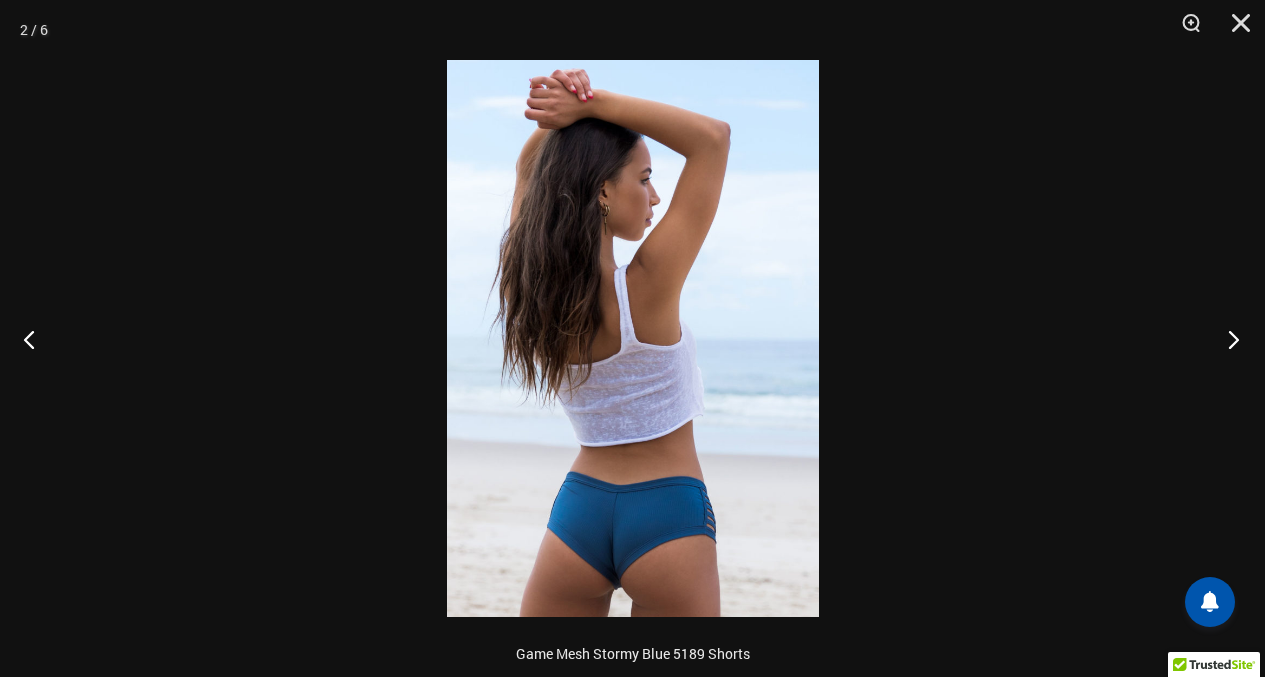 click at bounding box center [1227, 339] 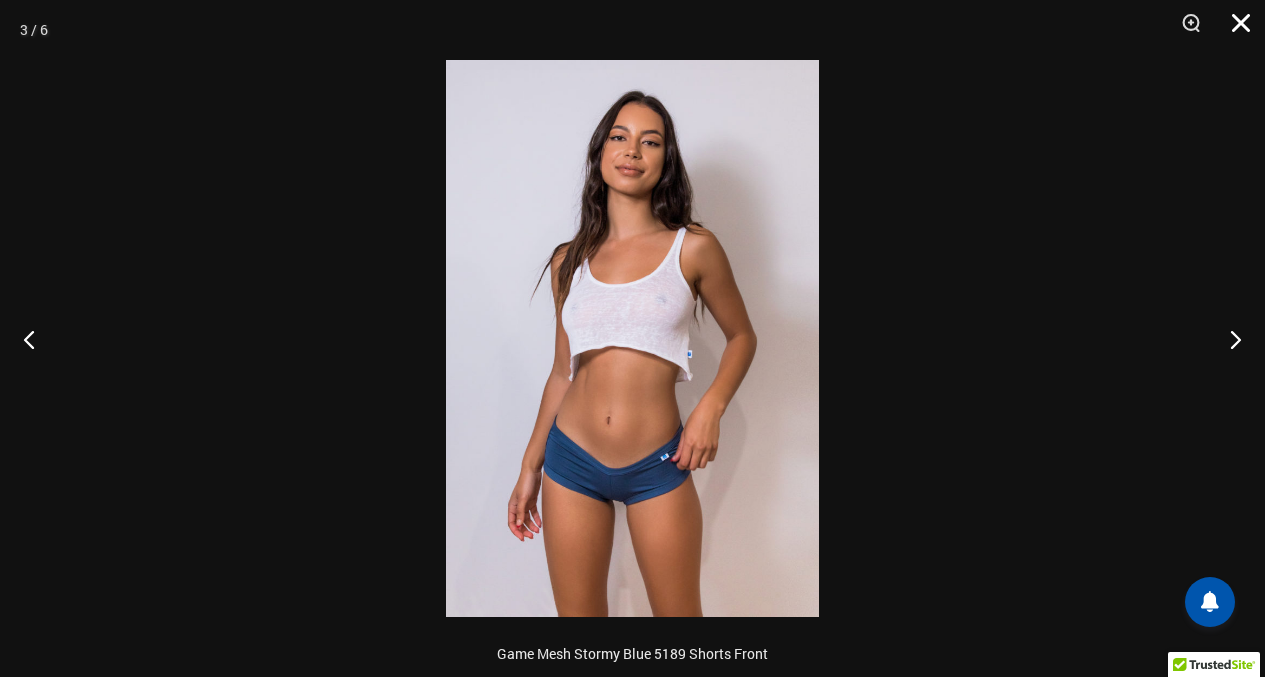 click at bounding box center [1234, 30] 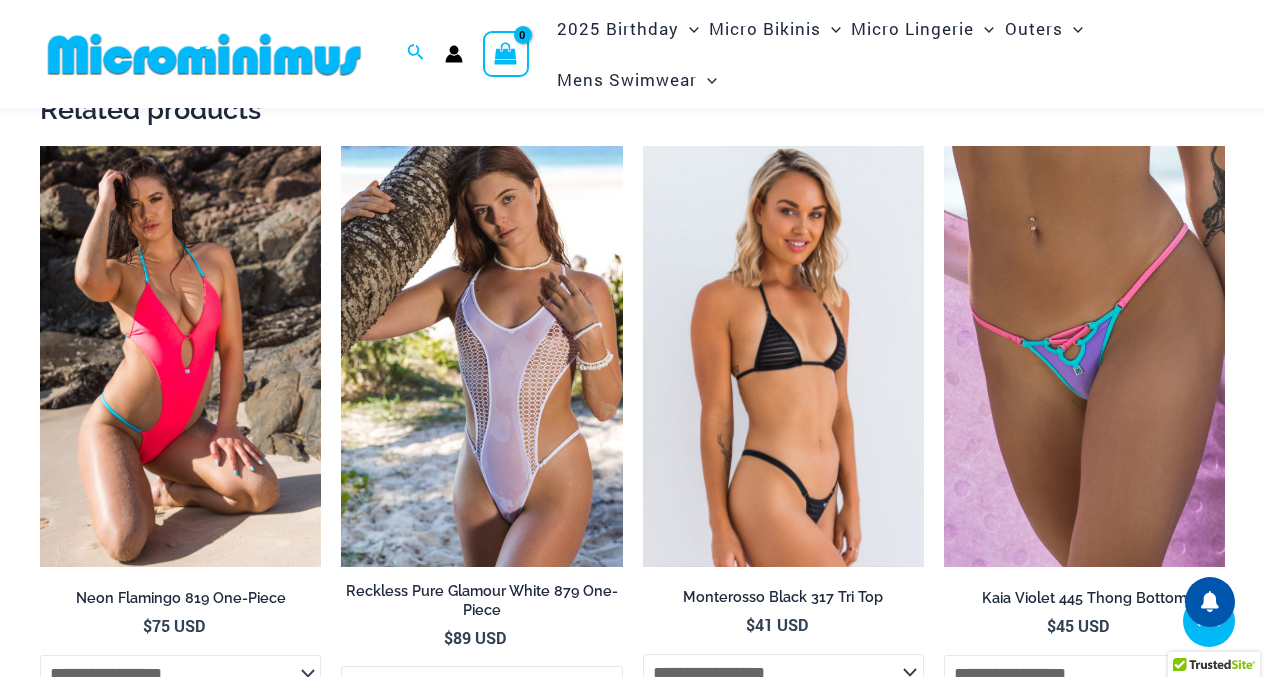 scroll, scrollTop: 1588, scrollLeft: 0, axis: vertical 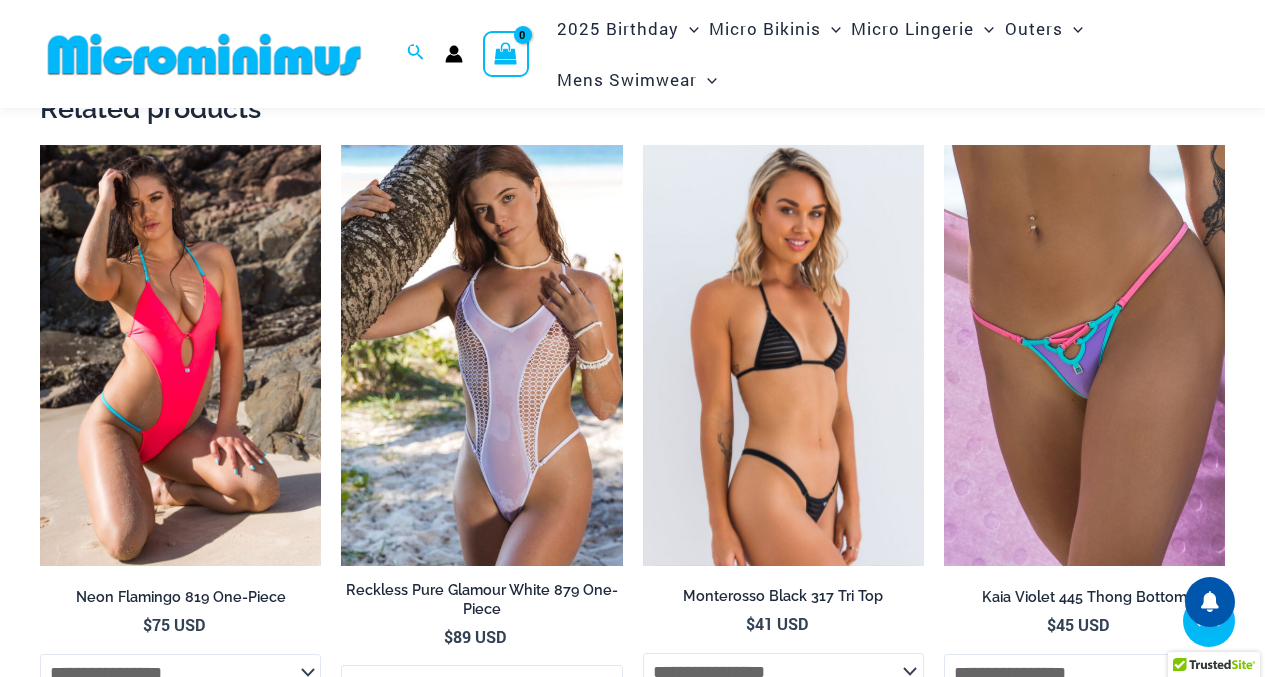 click at bounding box center (783, 355) 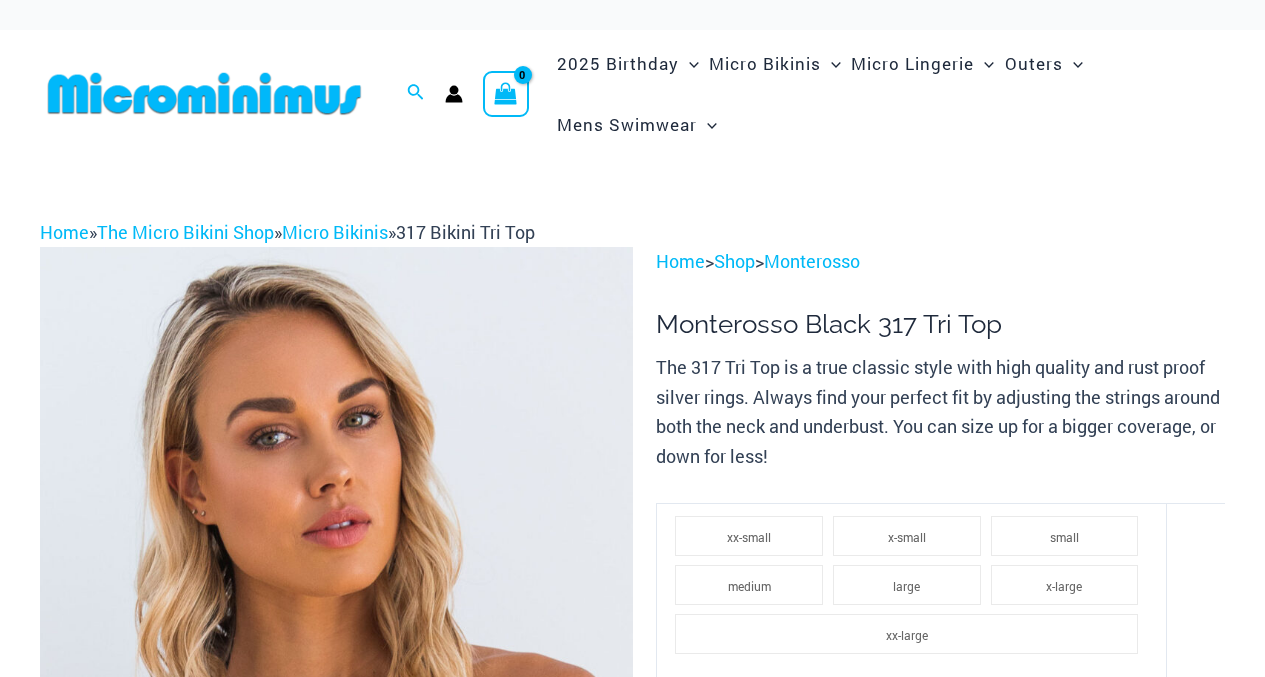 scroll, scrollTop: 0, scrollLeft: 0, axis: both 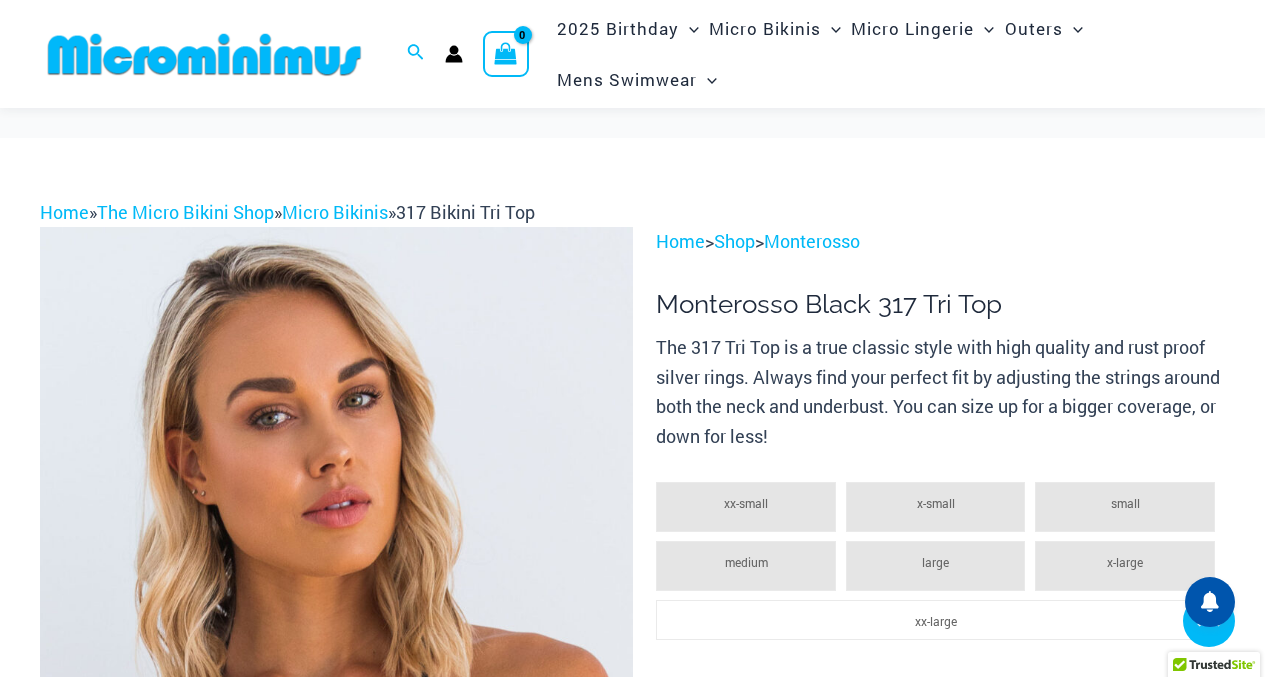 click at bounding box center (540, 1274) 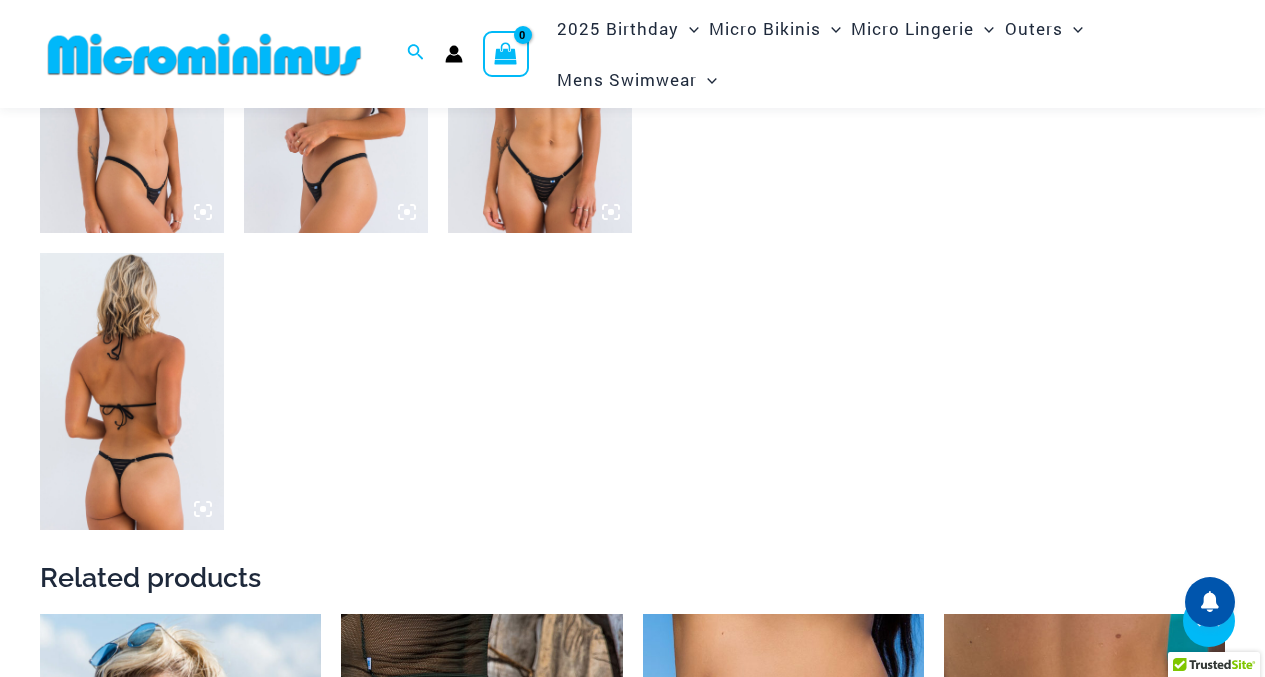 click at bounding box center [540, 95] 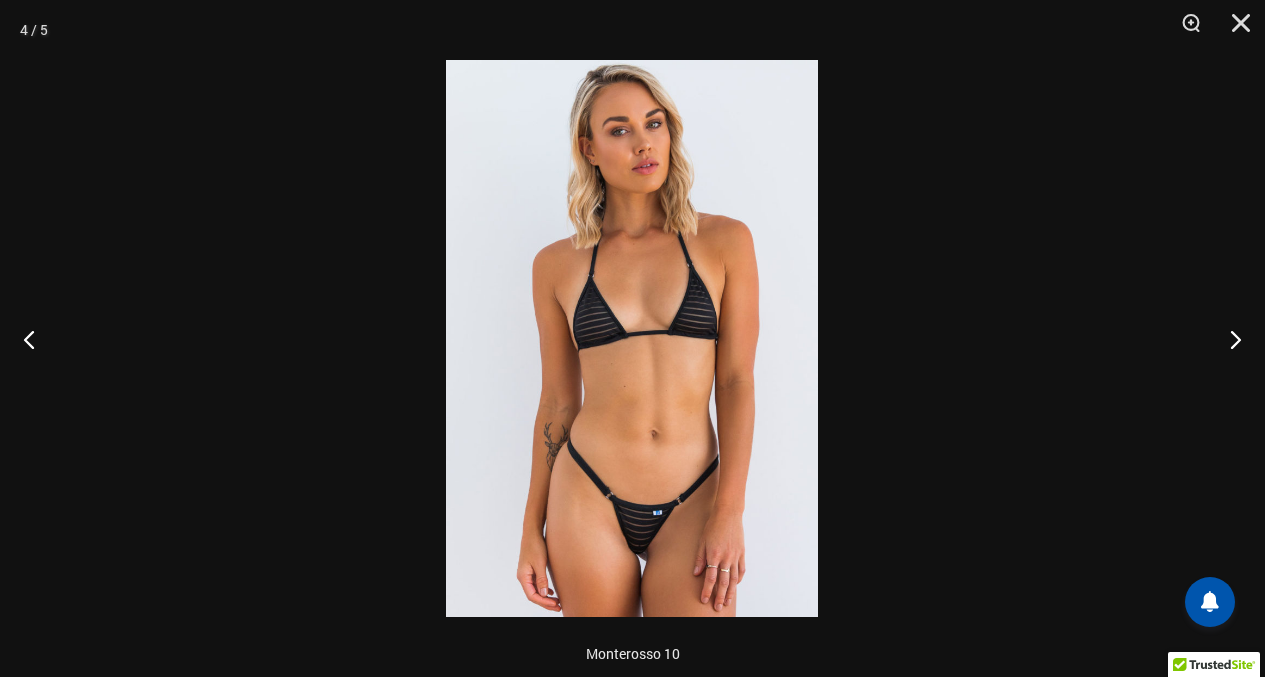 scroll, scrollTop: 1186, scrollLeft: 0, axis: vertical 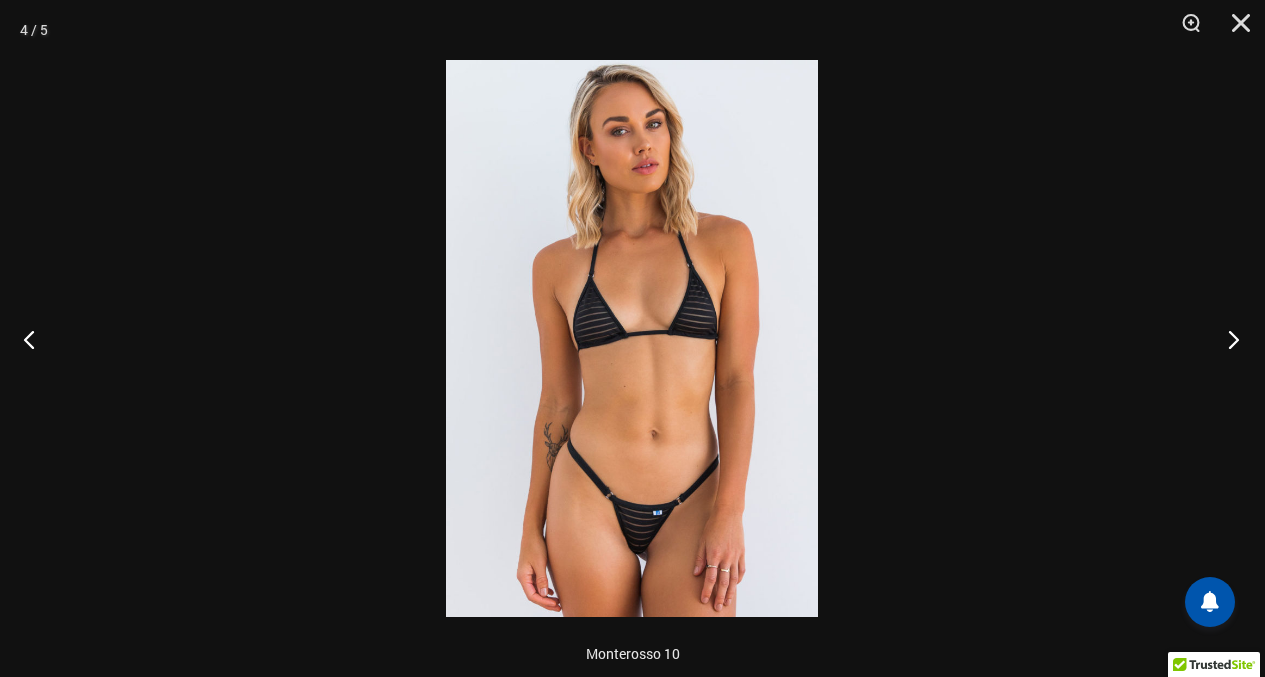 click at bounding box center [1227, 339] 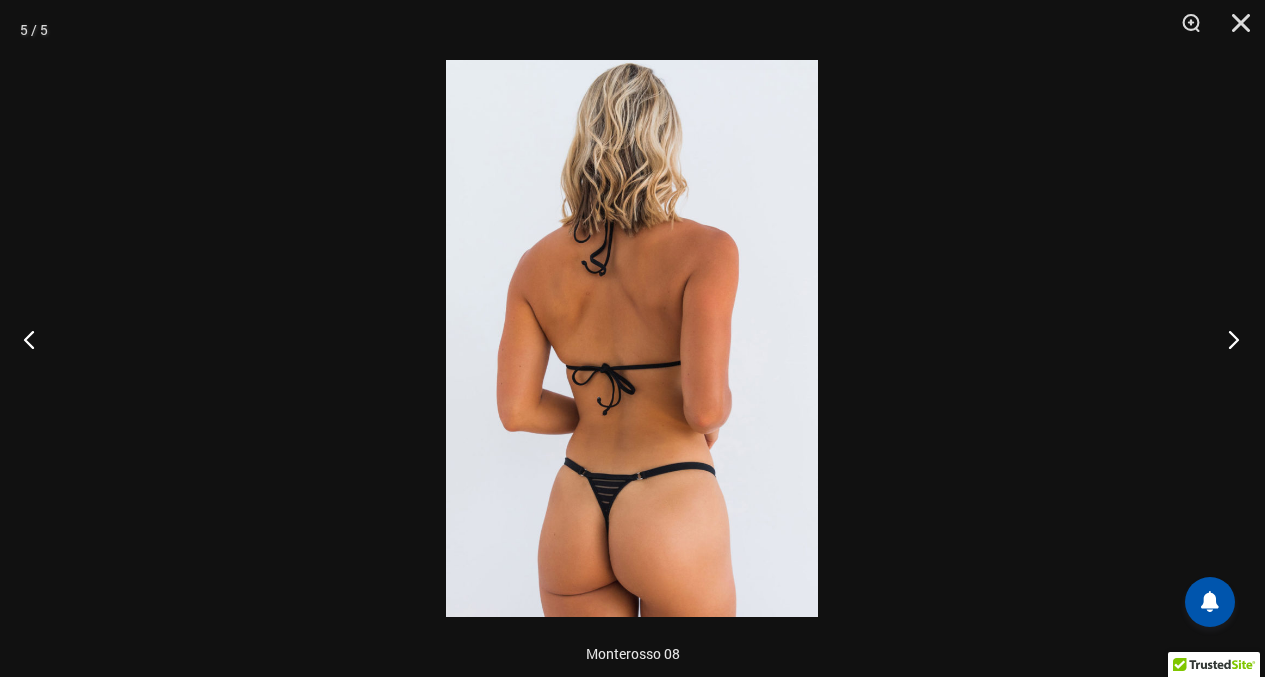 click at bounding box center (1227, 339) 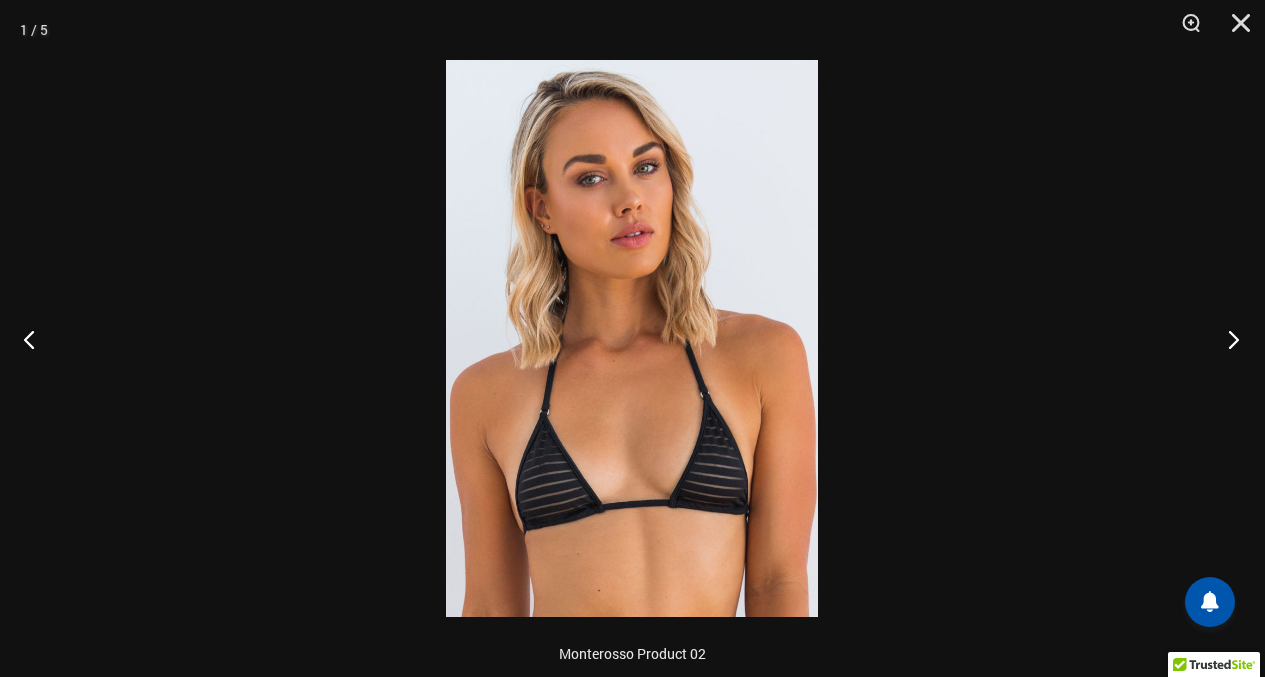 click at bounding box center [1227, 339] 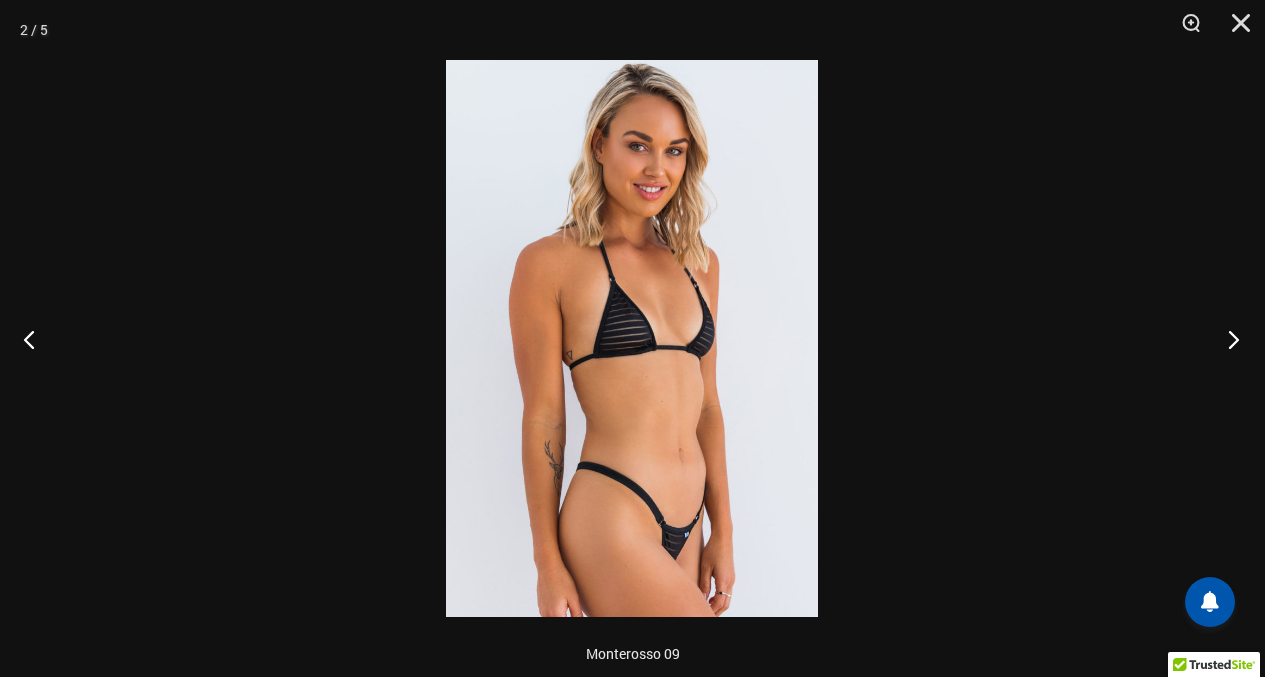 click at bounding box center (1227, 339) 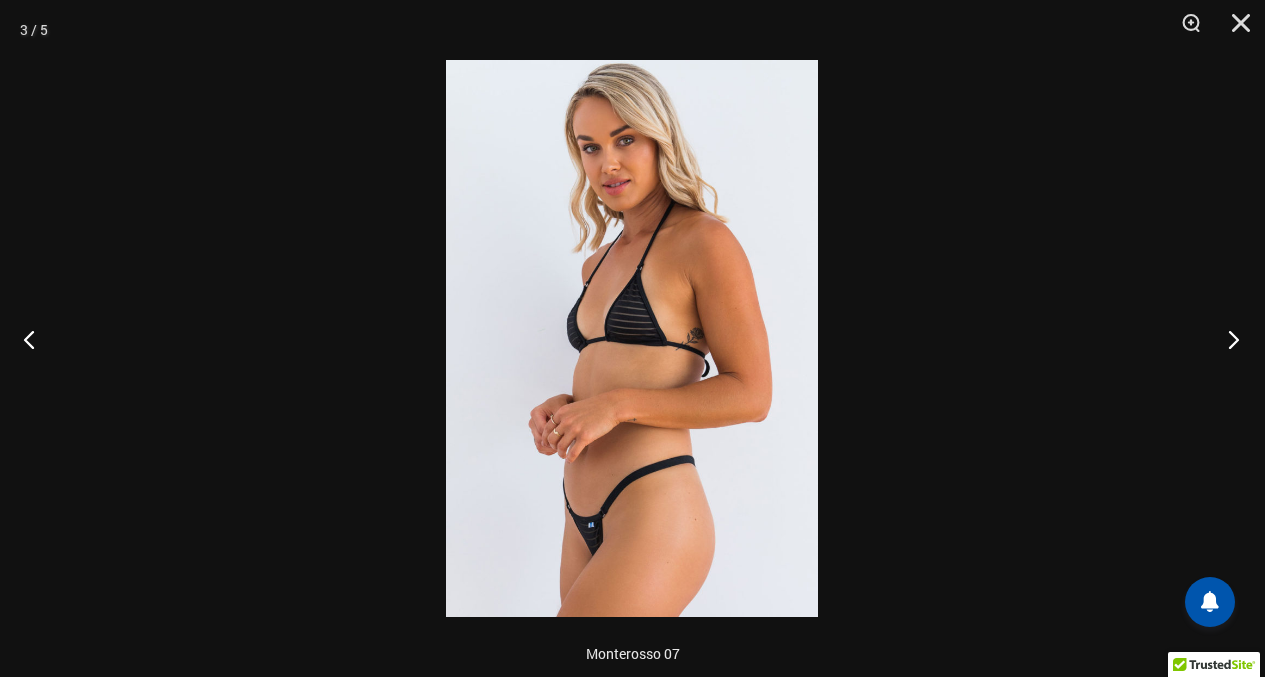 click at bounding box center [1227, 339] 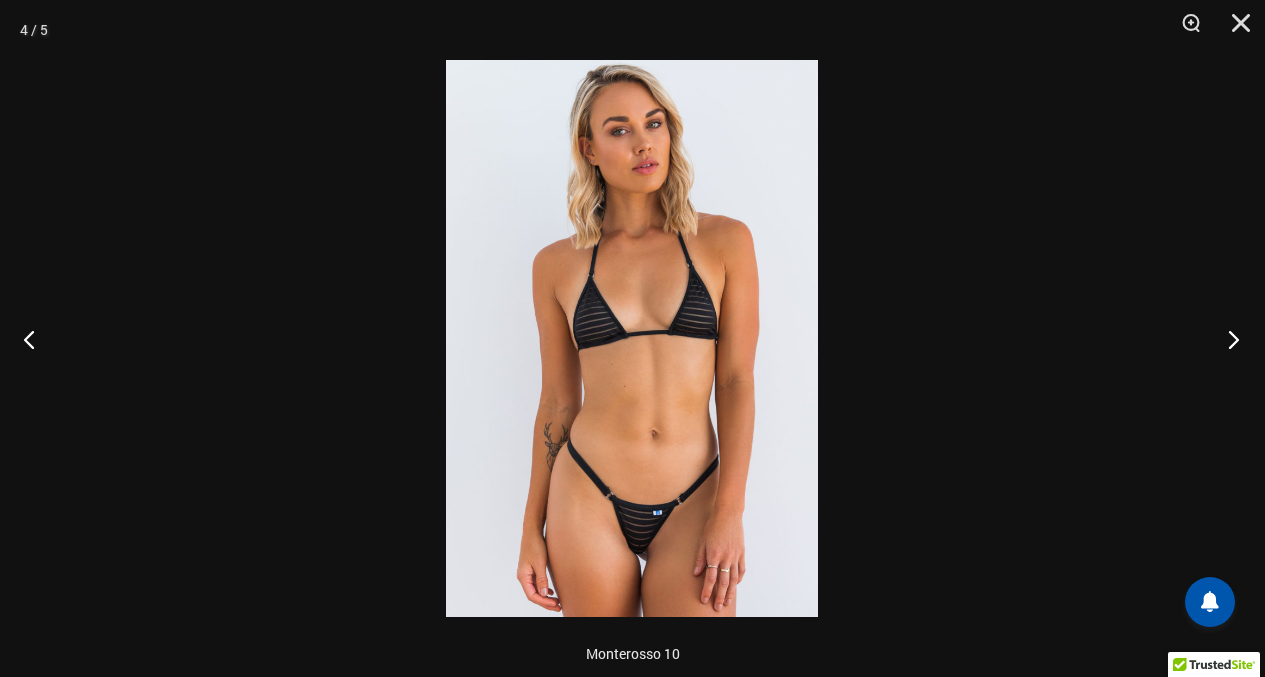 click at bounding box center (1227, 339) 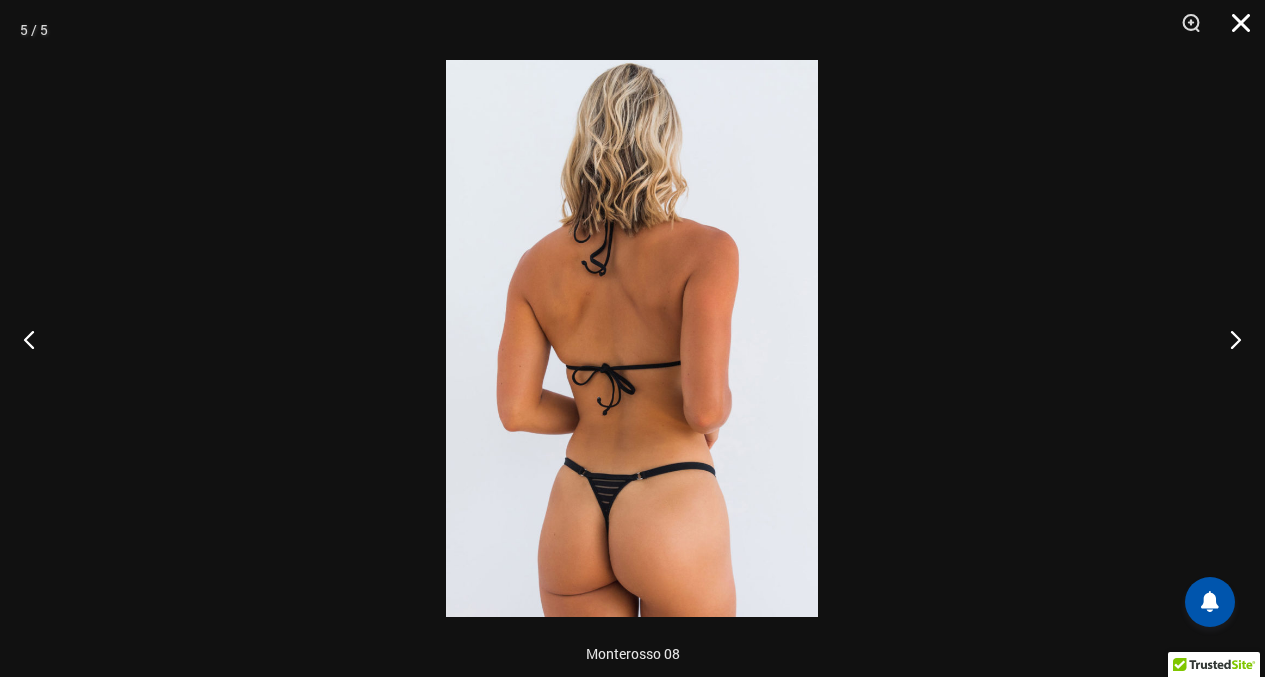 click at bounding box center (1234, 30) 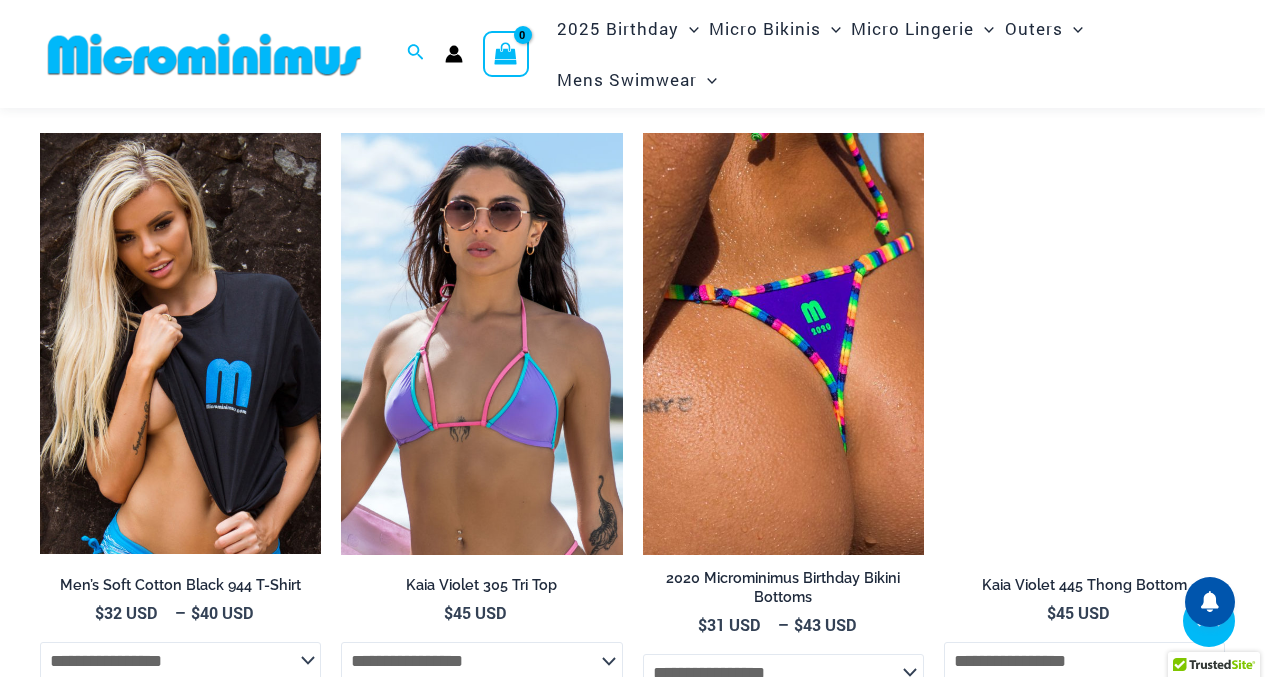 scroll, scrollTop: 2286, scrollLeft: 0, axis: vertical 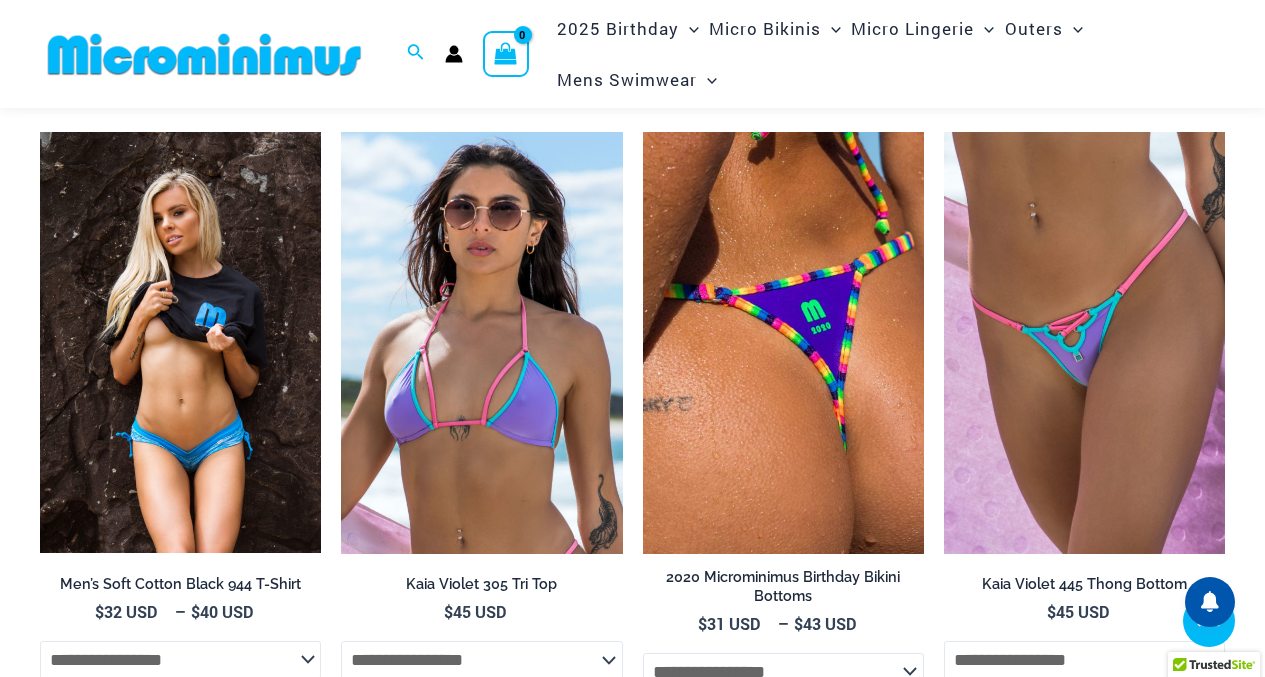 click at bounding box center (180, 342) 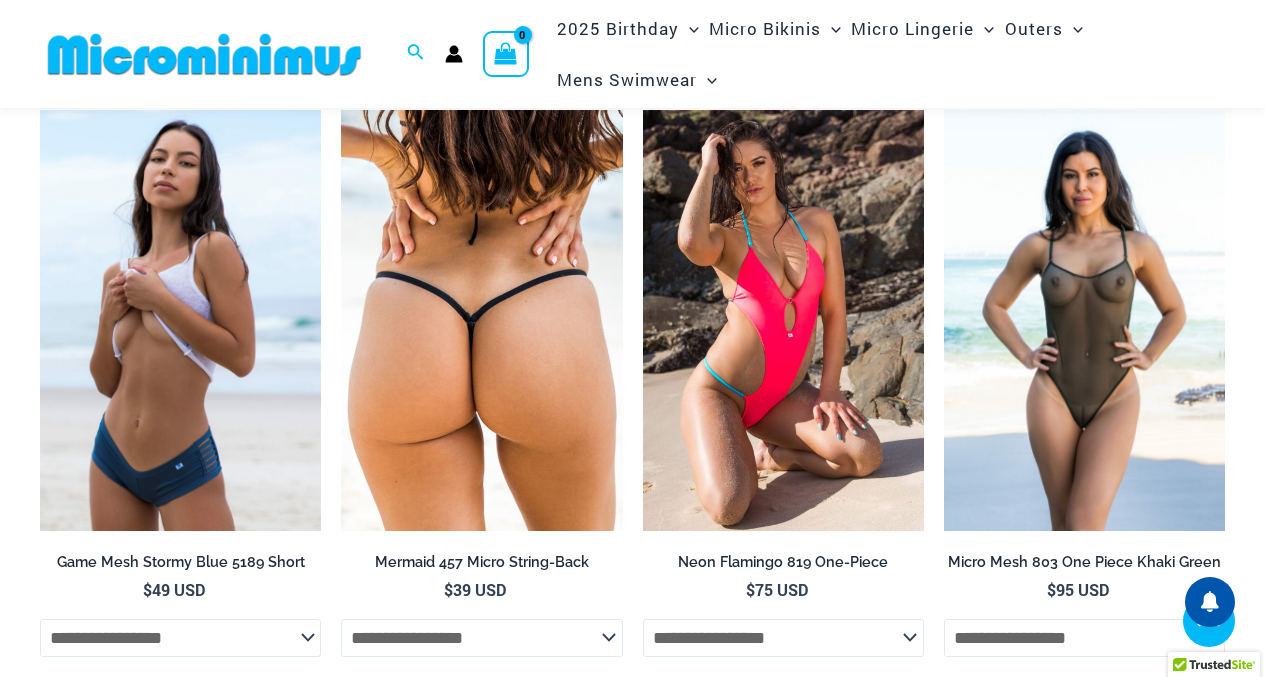 scroll, scrollTop: 1684, scrollLeft: 0, axis: vertical 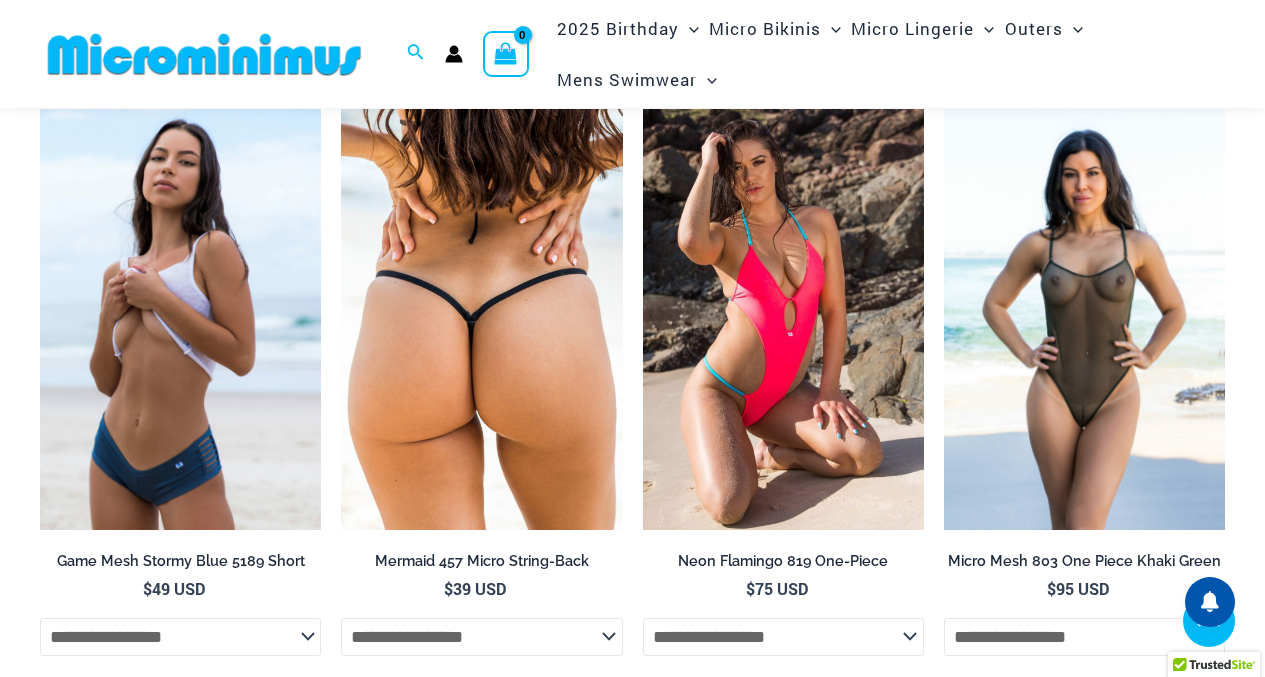 click at bounding box center (1084, 320) 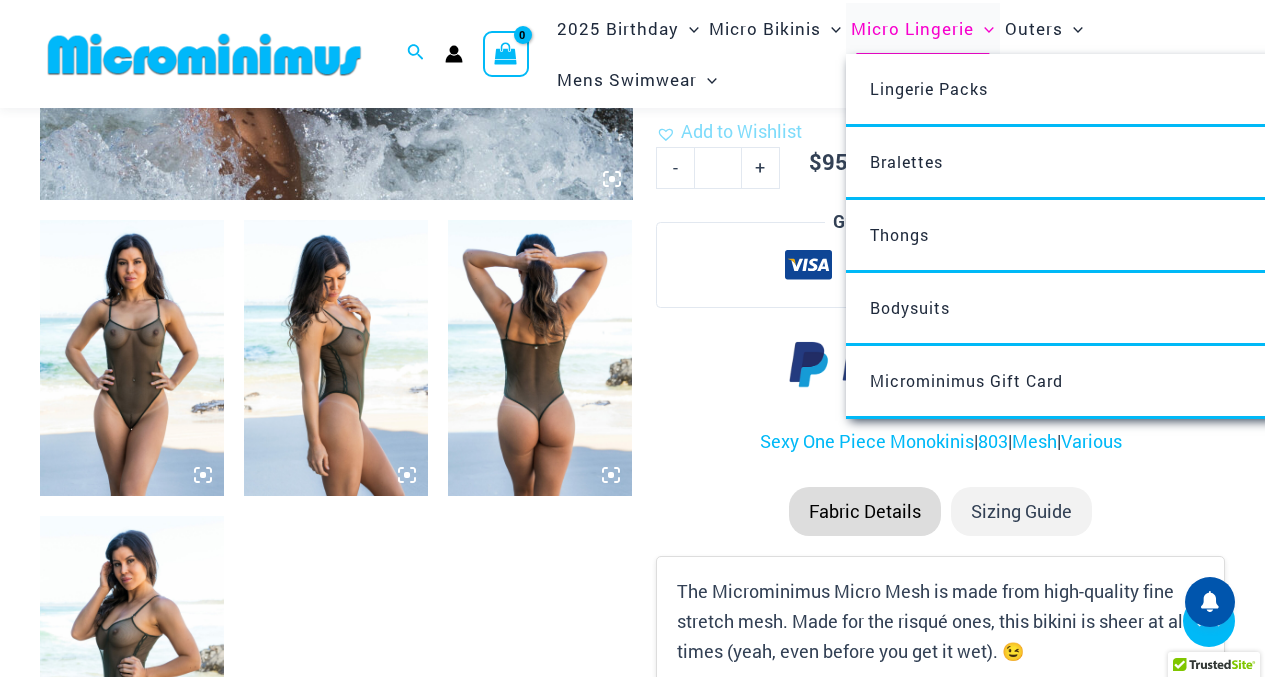 scroll, scrollTop: 846, scrollLeft: 0, axis: vertical 